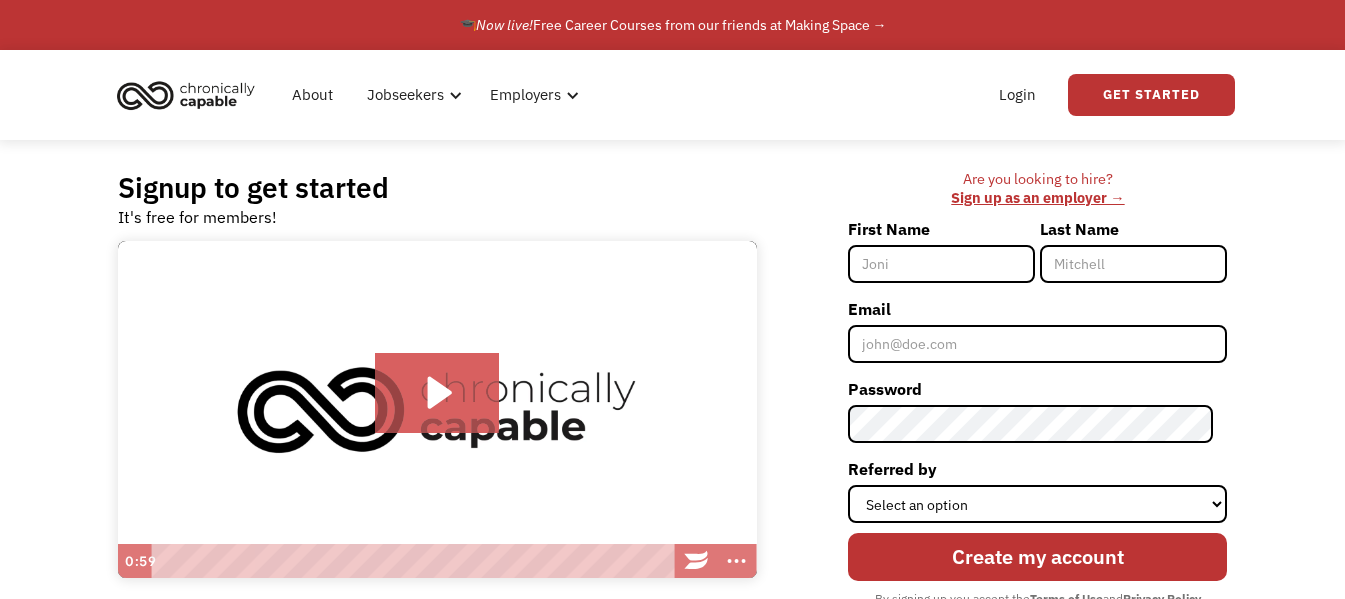 scroll, scrollTop: 0, scrollLeft: 0, axis: both 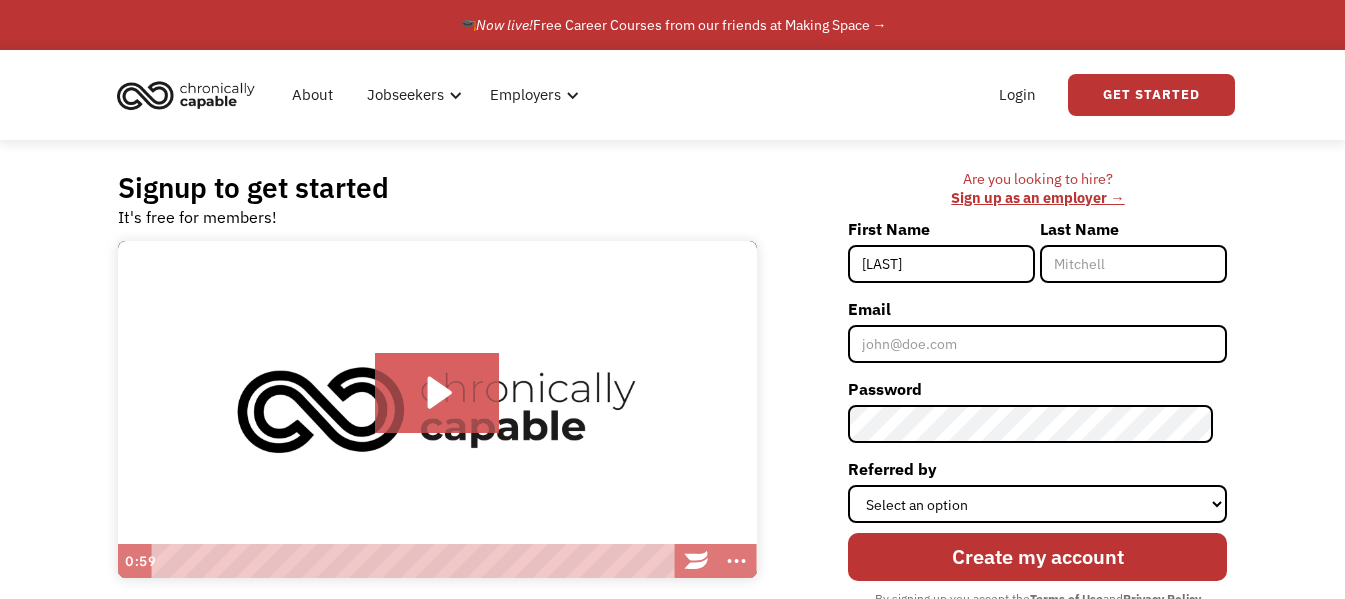 type on "Christy" 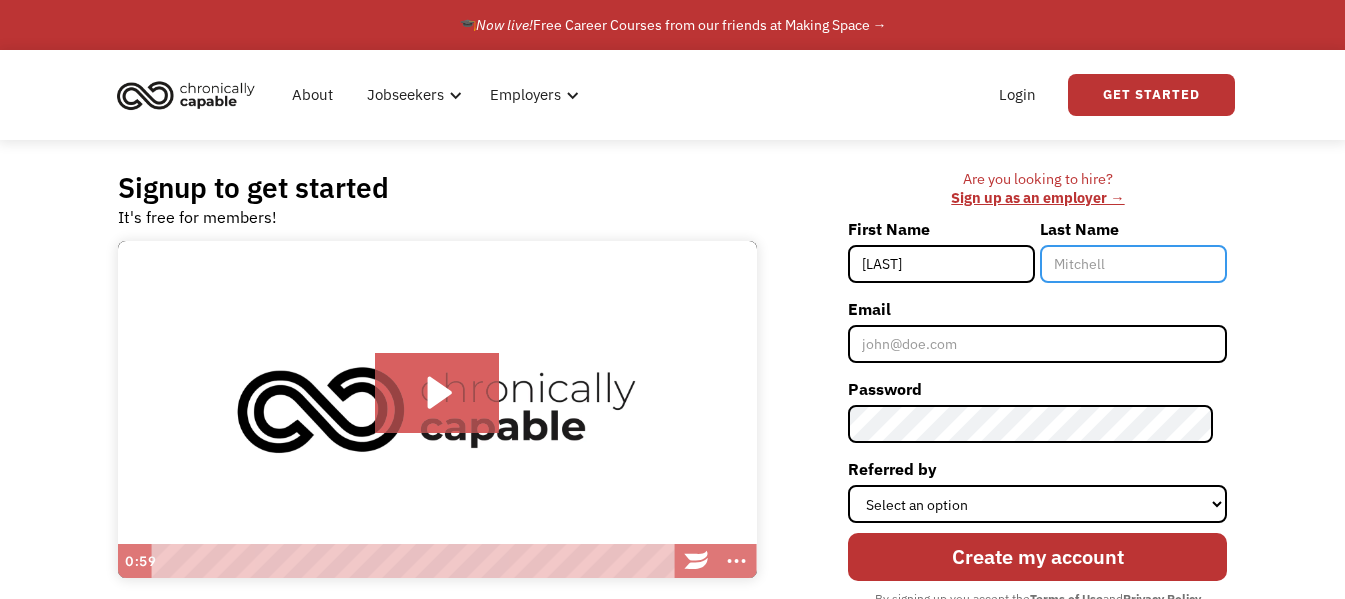click on "Last Name" at bounding box center (1133, 264) 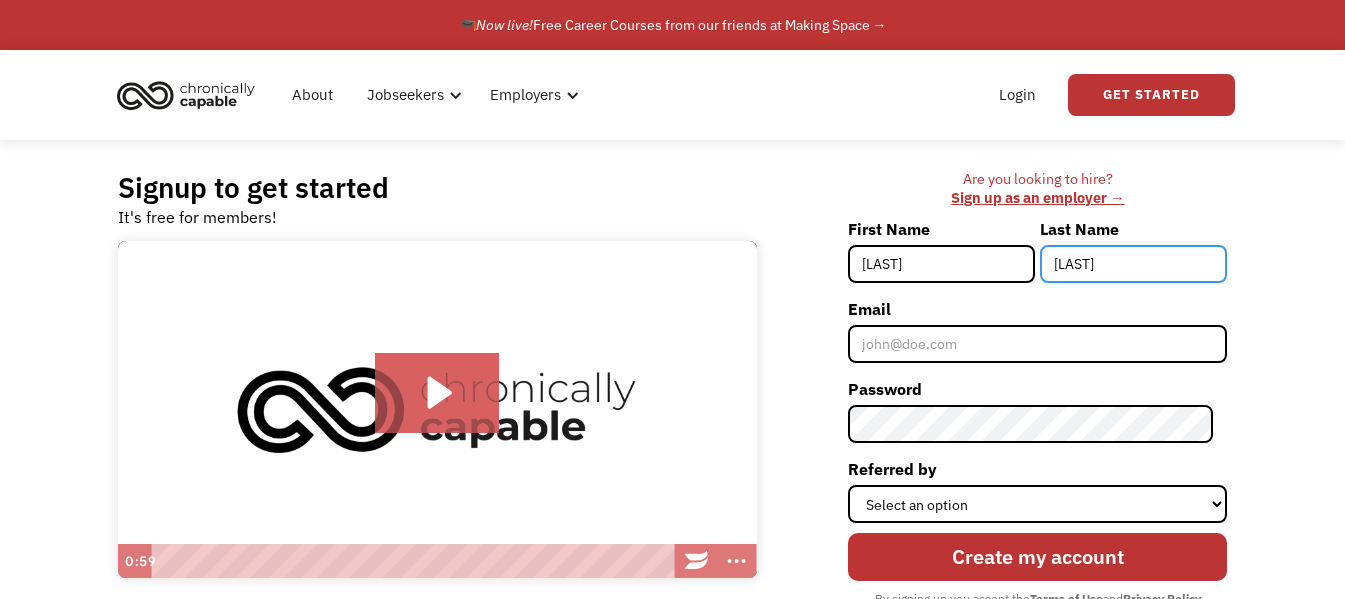 type on "[LAST]" 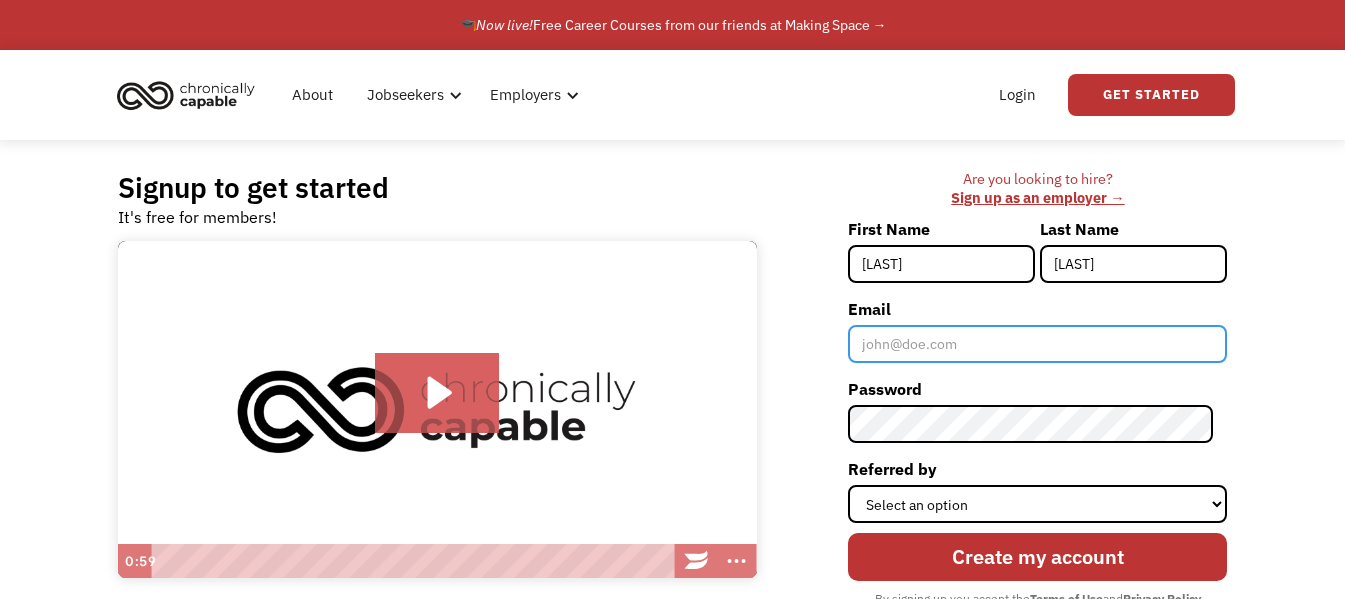 click on "Email" at bounding box center [1037, 344] 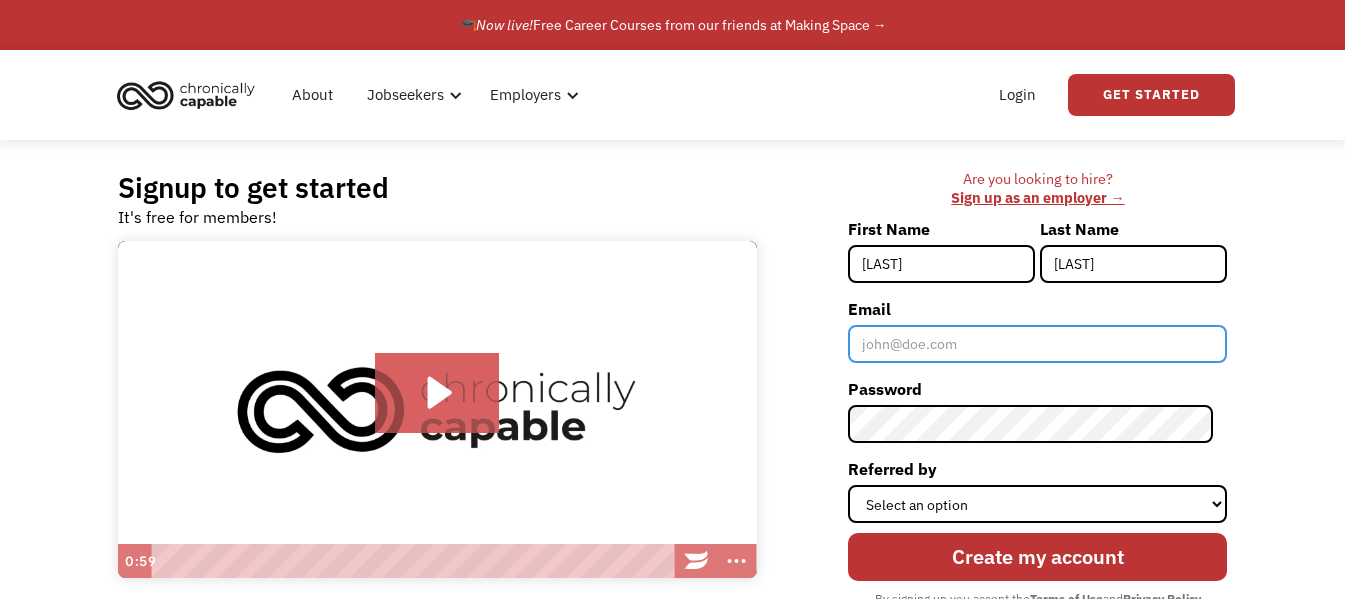 type on "[EMAIL]" 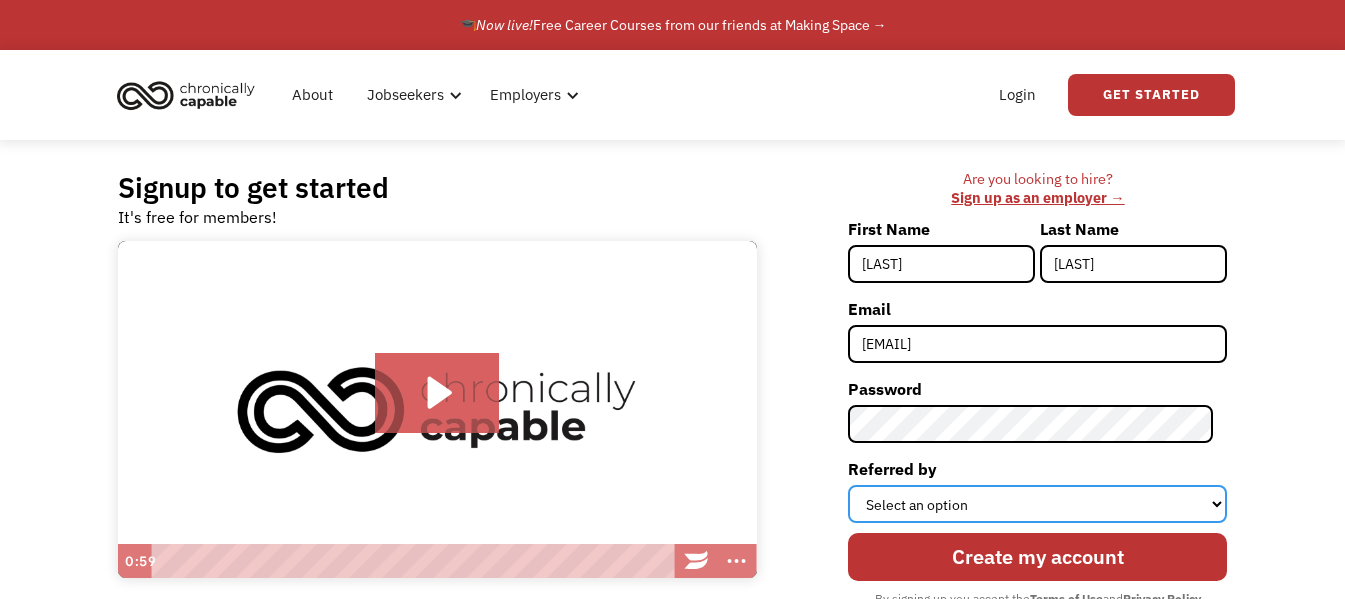 click on "Select an option Instagram Facebook Twitter Search Engine News Article Word of Mouth Employer Other" at bounding box center (1037, 504) 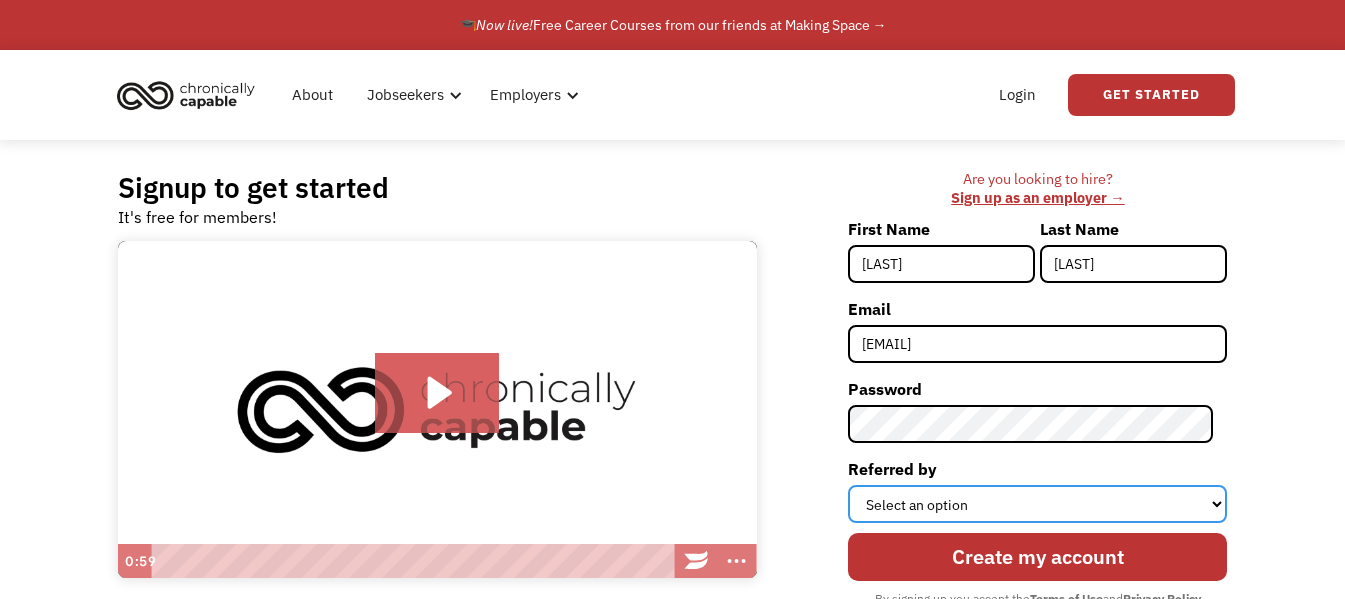 select on "Search Engine" 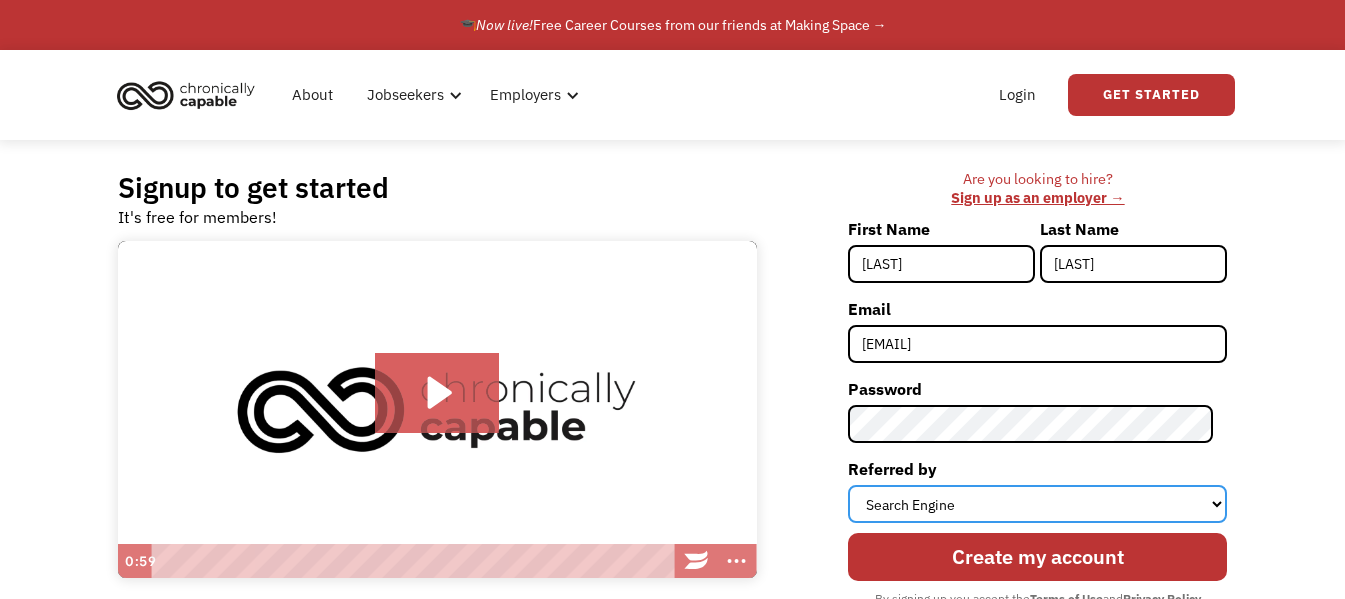 click on "Select an option Instagram Facebook Twitter Search Engine News Article Word of Mouth Employer Other" at bounding box center (1037, 504) 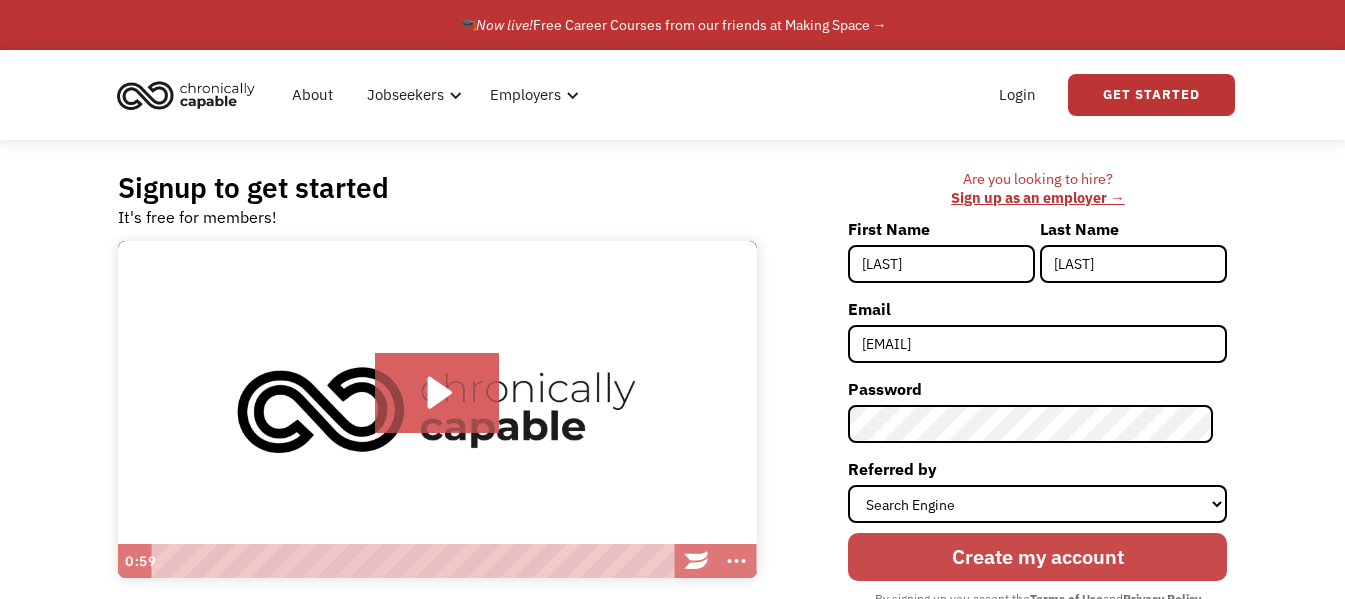 click on "Create my account" at bounding box center [1037, 557] 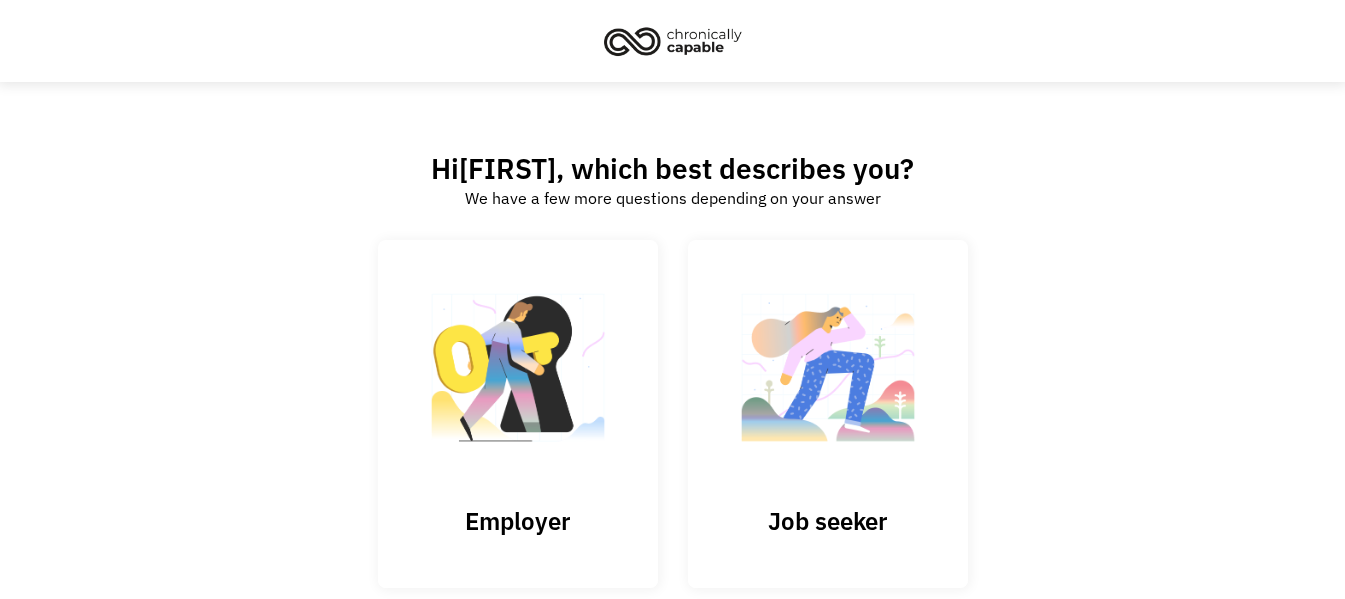 scroll, scrollTop: 0, scrollLeft: 0, axis: both 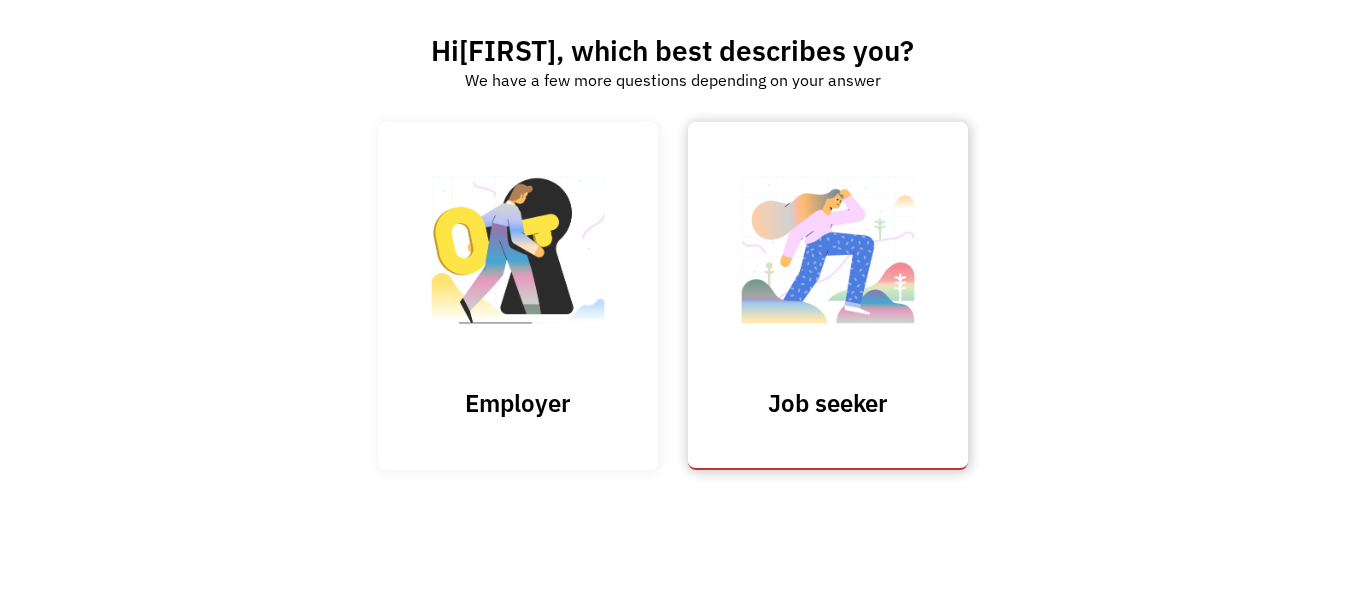 click at bounding box center (828, 259) 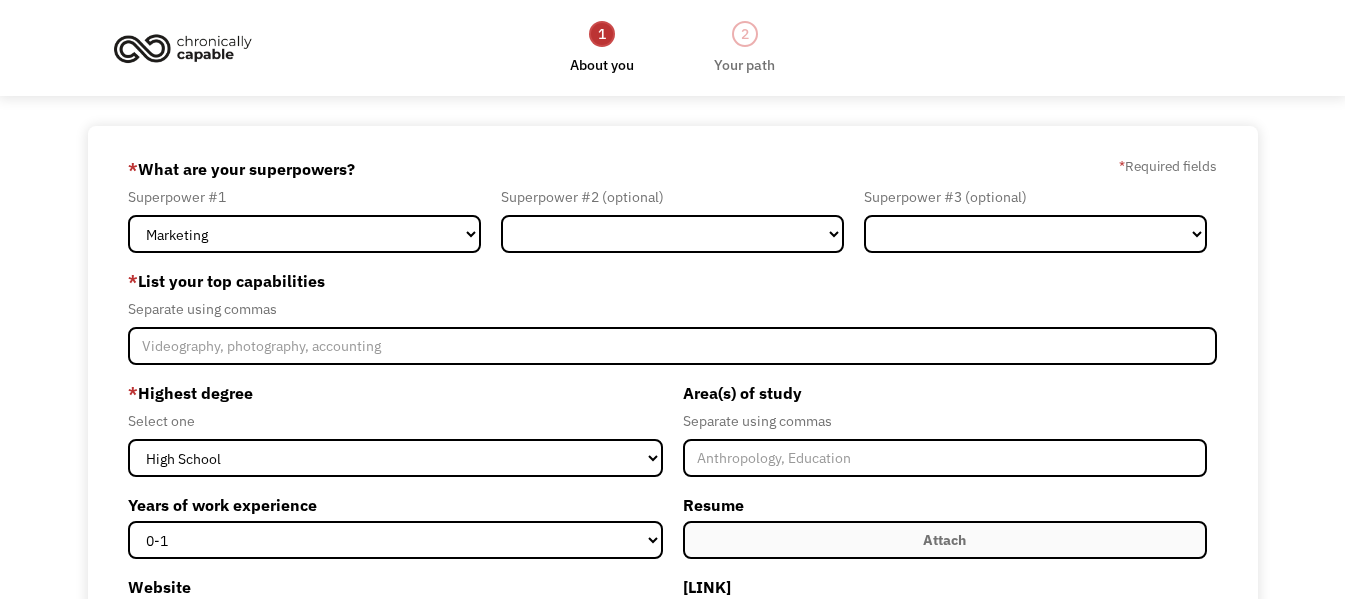 scroll, scrollTop: 0, scrollLeft: 0, axis: both 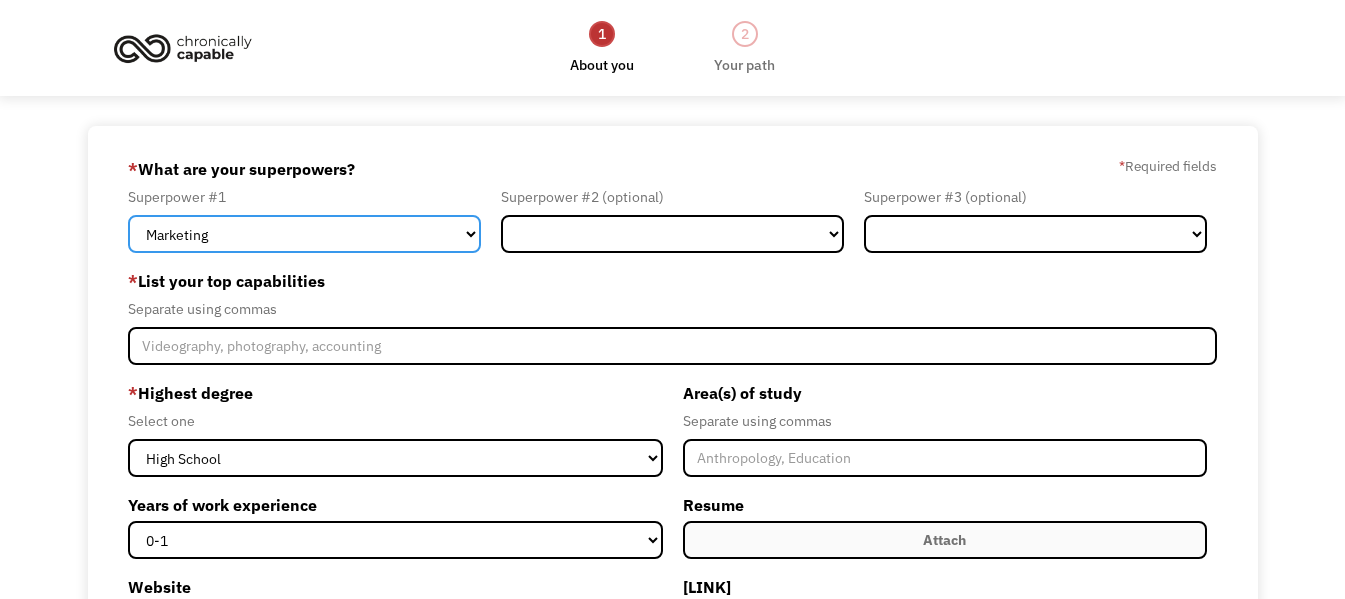 click on "Marketing Human Resources Finance Technology Operations Sales Industrial & Manufacturing Administration Legal Communications & Public Relations Customer Service Design Healthcare Science & Education Engineering & Construction Other" at bounding box center [304, 234] 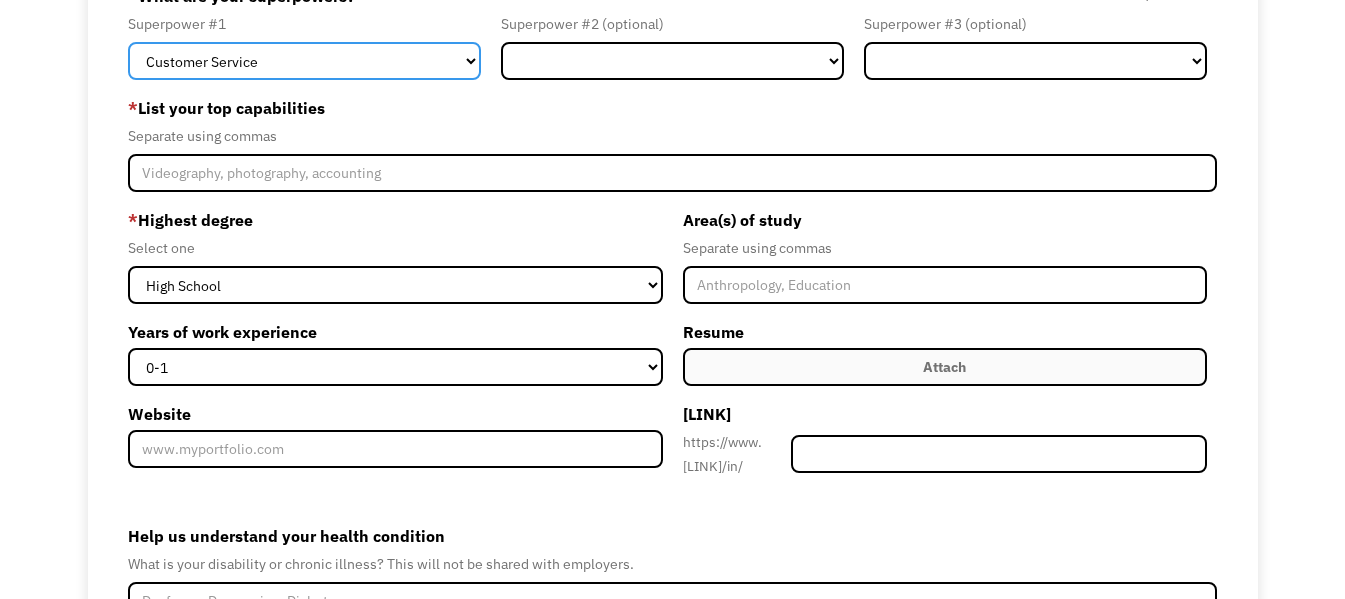 scroll, scrollTop: 0, scrollLeft: 0, axis: both 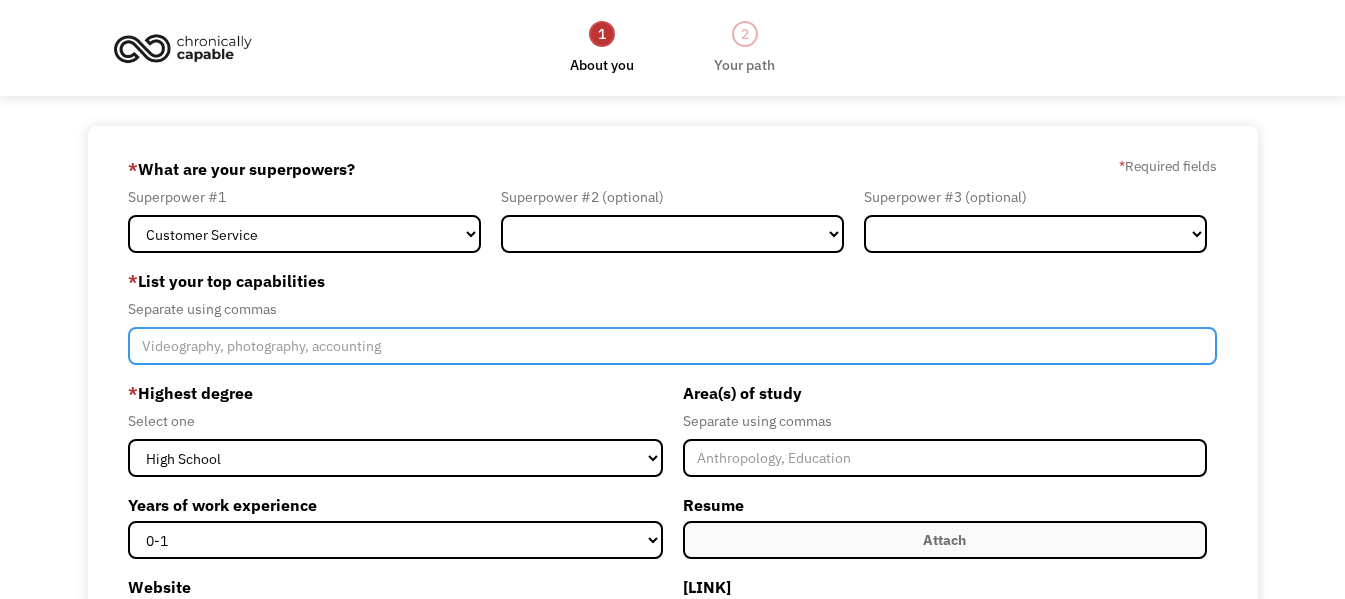 click at bounding box center (672, 346) 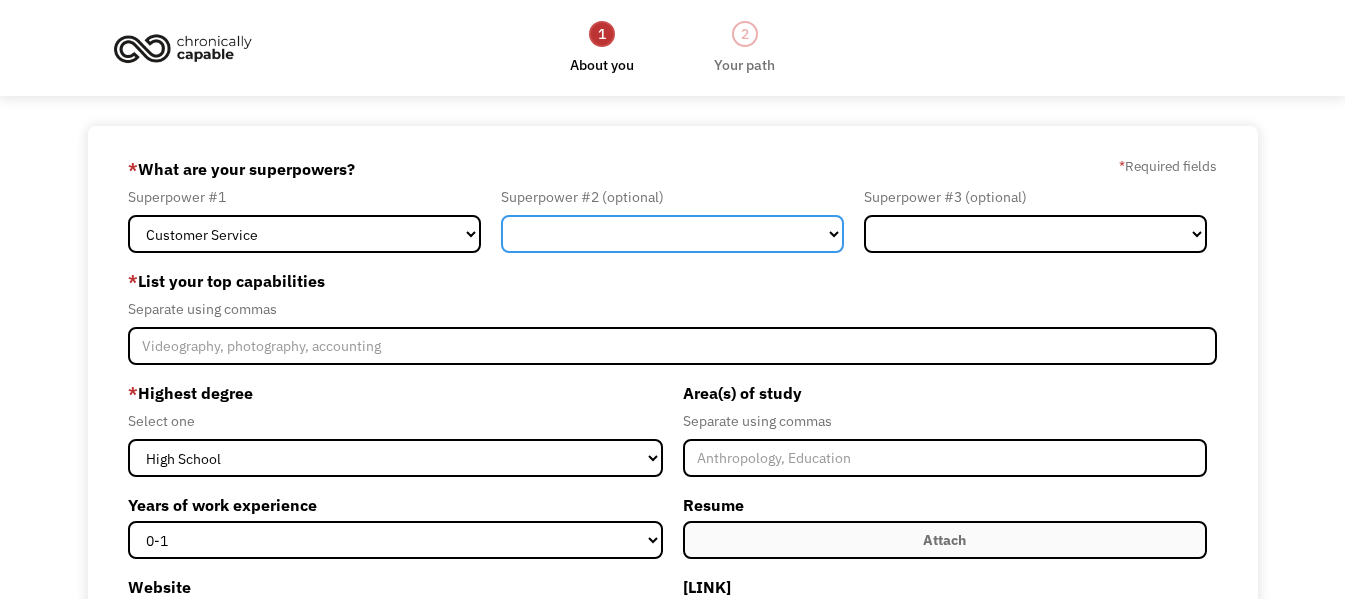 click on "Marketing Human Resources Finance Technology Operations Sales Industrial & Manufacturing Administration Legal Communications & Public Relations Customer Service Design Healthcare Science & Education Engineering & Construction Other" at bounding box center [672, 234] 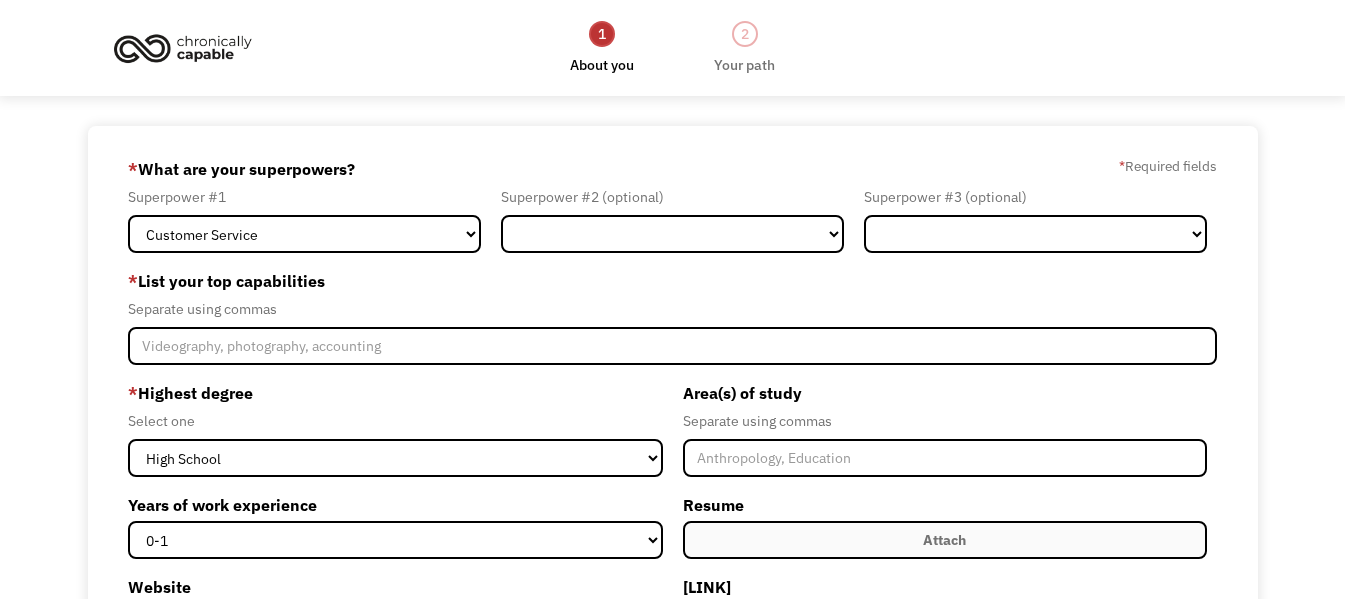 click on "* What are your superpowers? * Required fields" at bounding box center [672, 169] 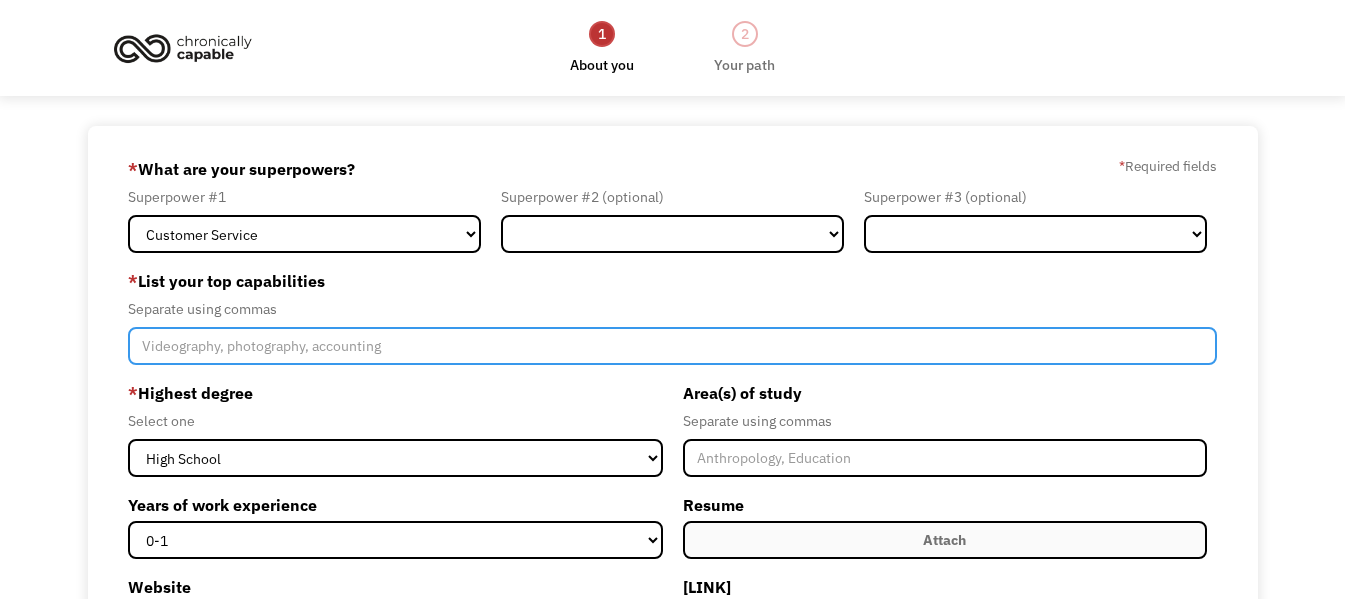 click at bounding box center [672, 346] 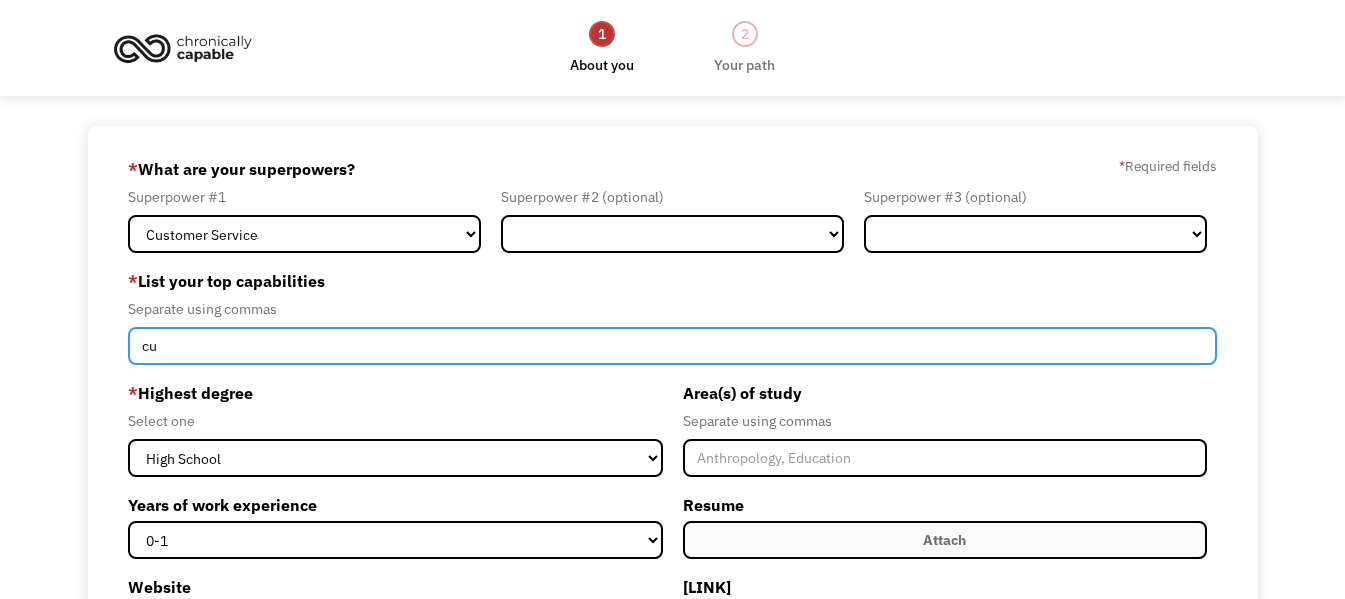 type on "c" 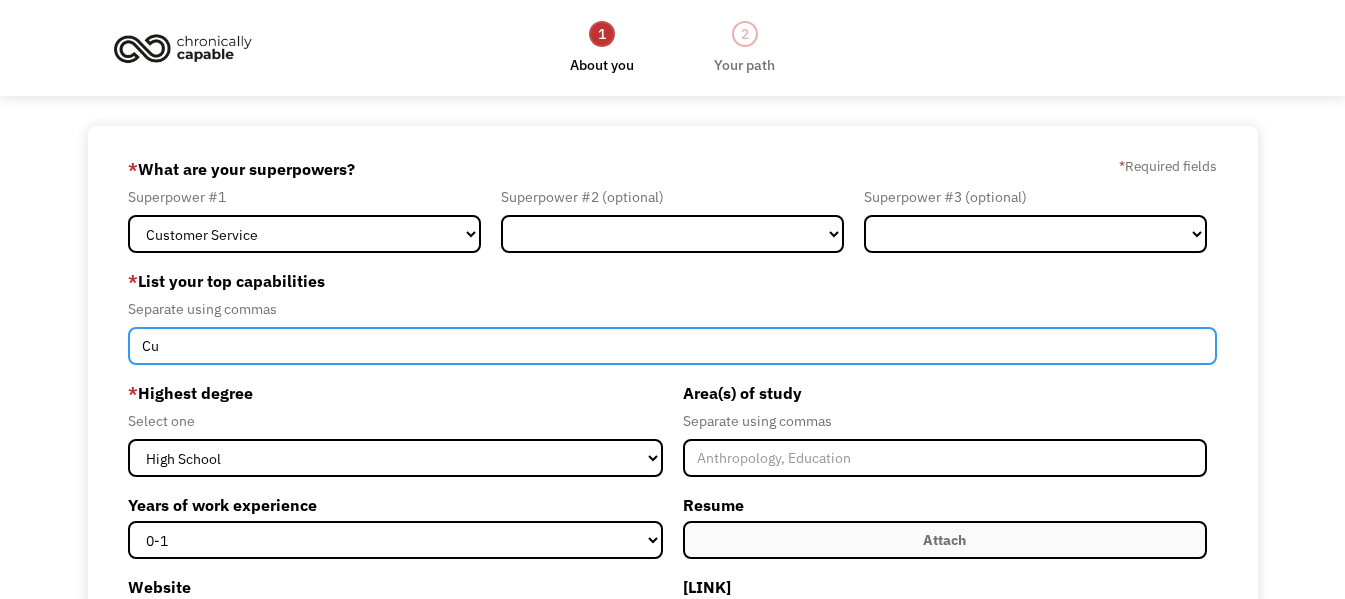 type on "C" 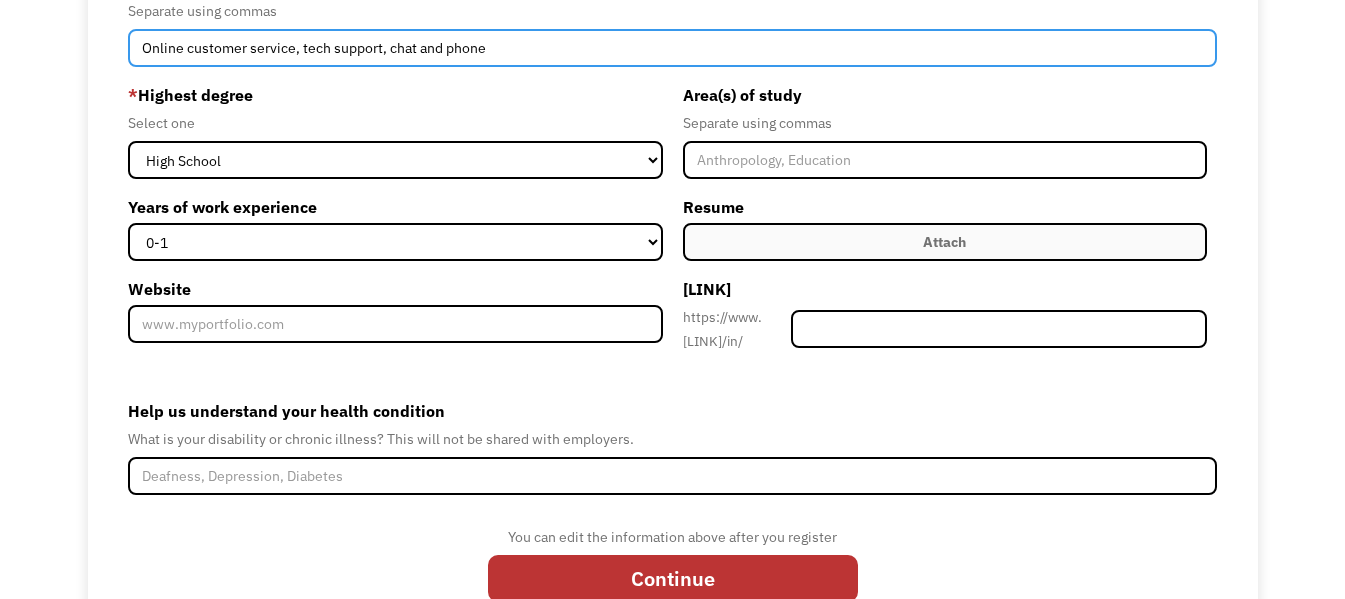 scroll, scrollTop: 300, scrollLeft: 0, axis: vertical 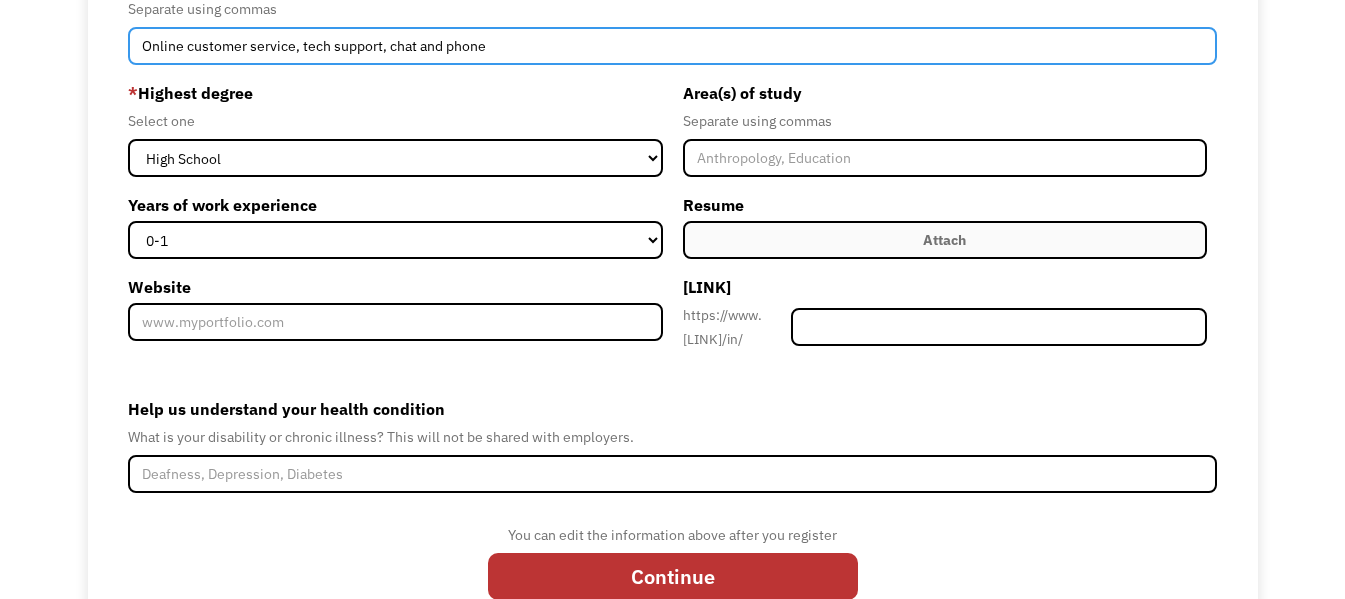 type on "Online customer service, tech support, chat and phone" 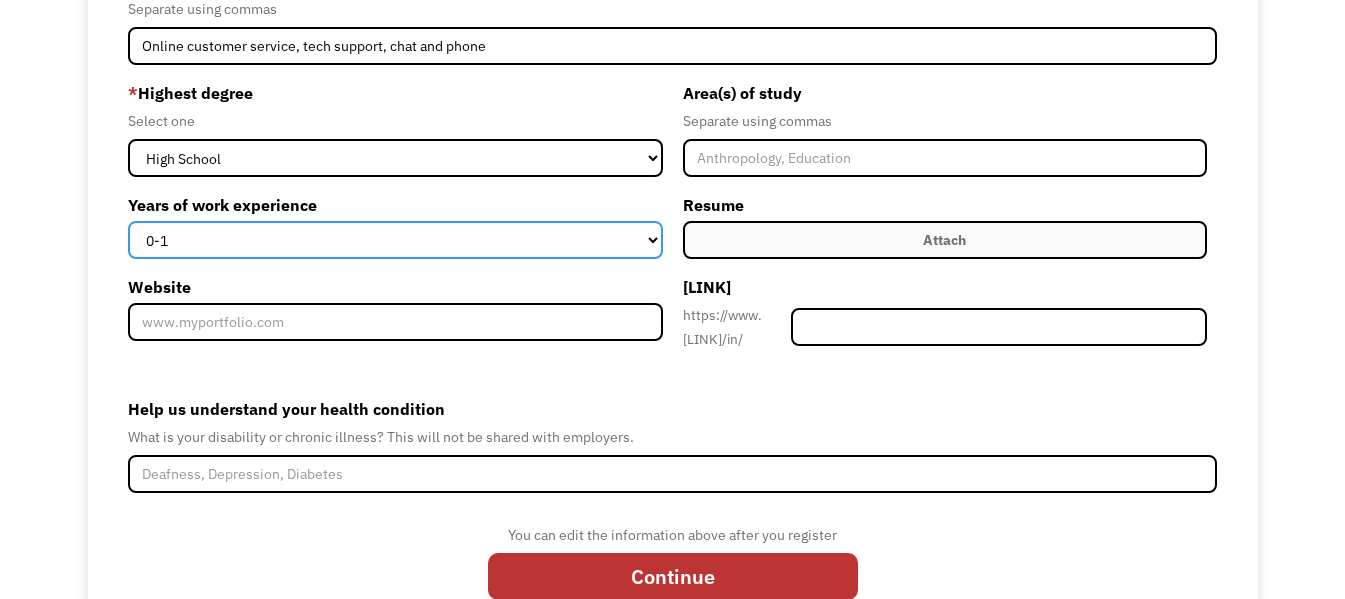 click on "0-1 2-4 5-10 11-15 15+" at bounding box center (395, 240) 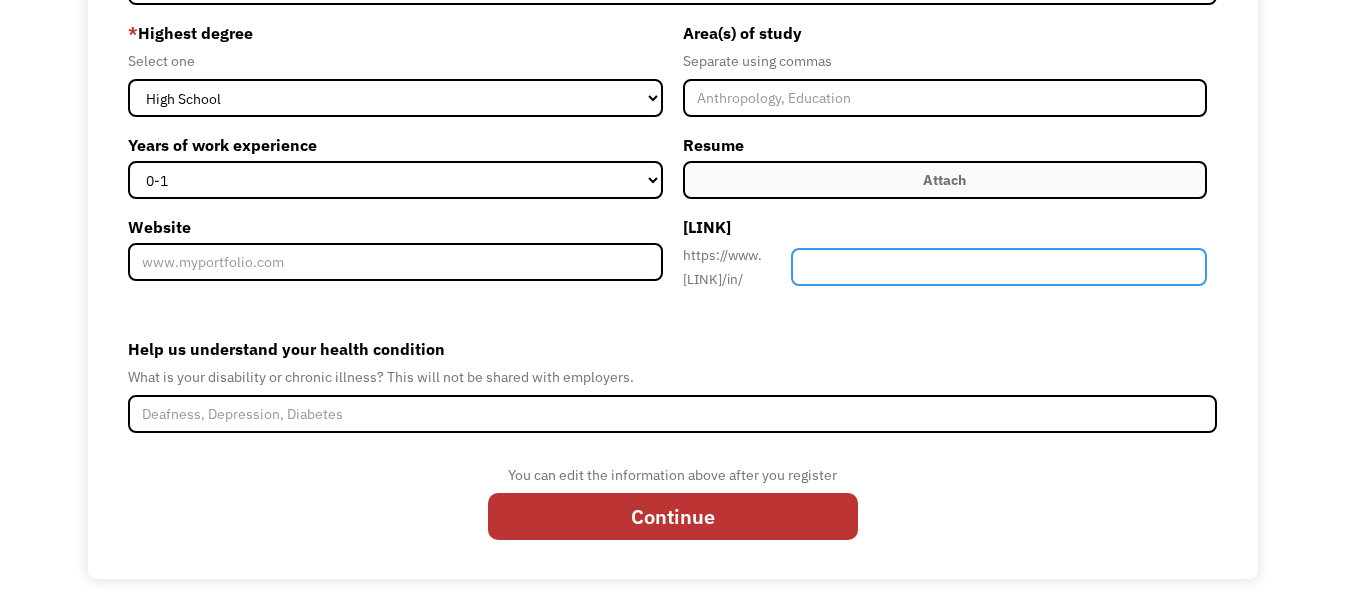 click at bounding box center (999, 267) 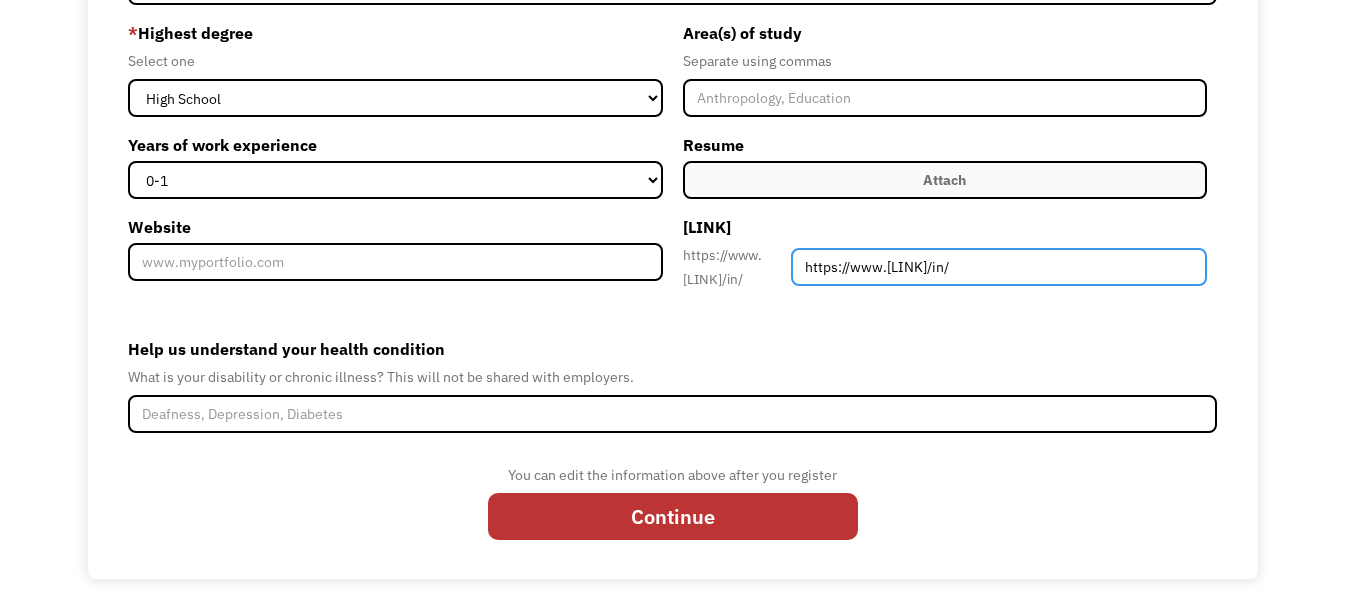 type on "[WEBSITE]" 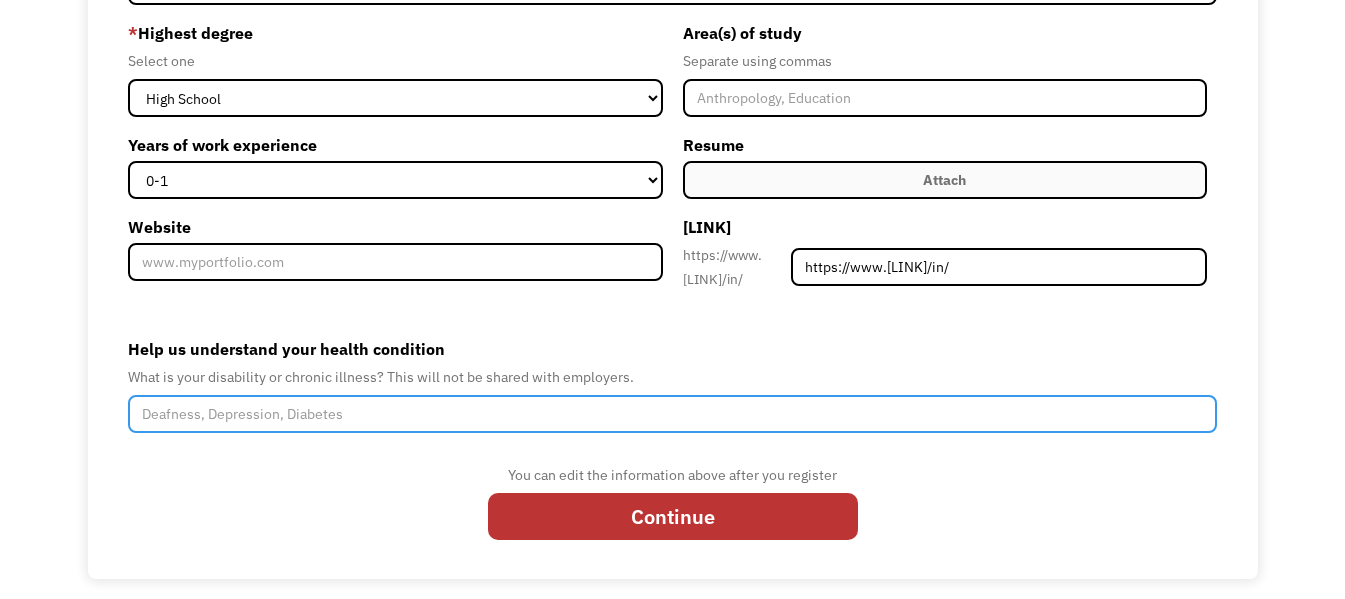 click on "Help us understand your health condition" at bounding box center [672, 414] 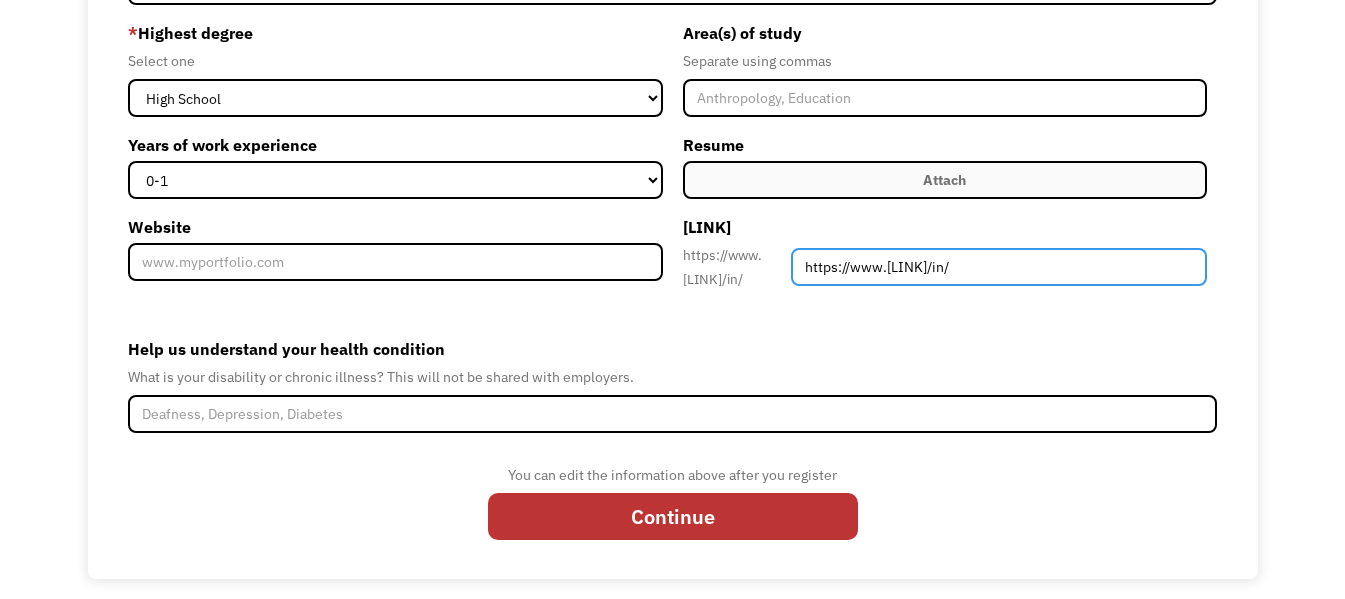 click on "[WEBSITE]" at bounding box center [999, 267] 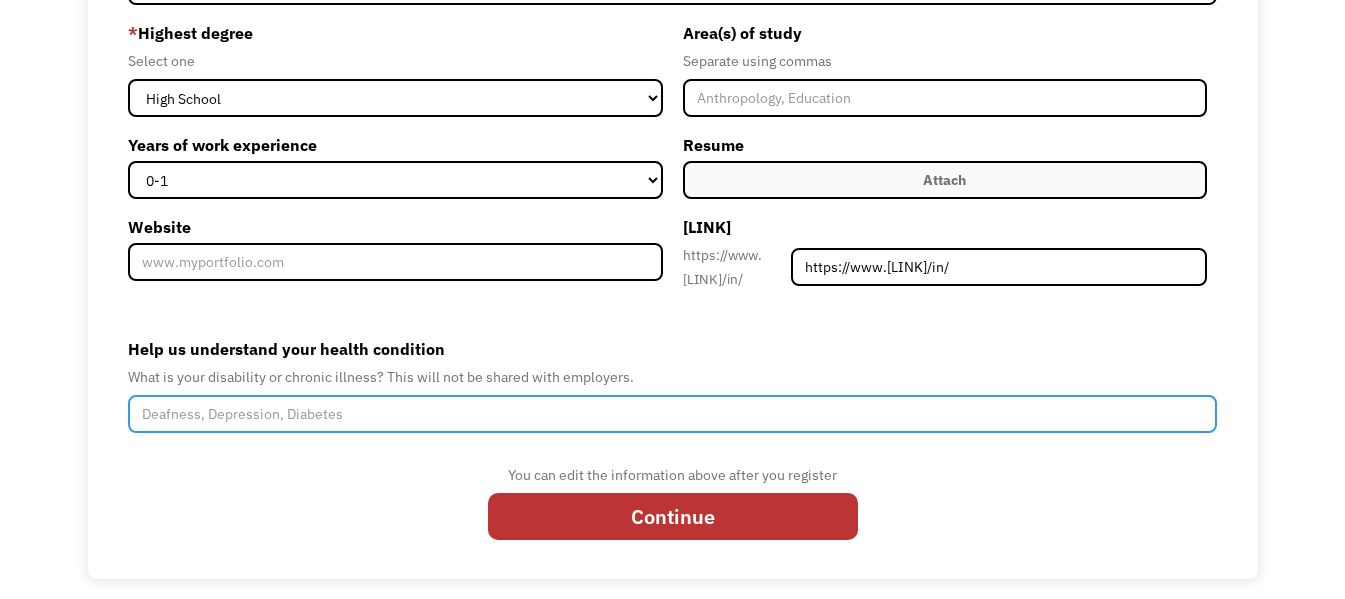 click on "Help us understand your health condition" at bounding box center (672, 414) 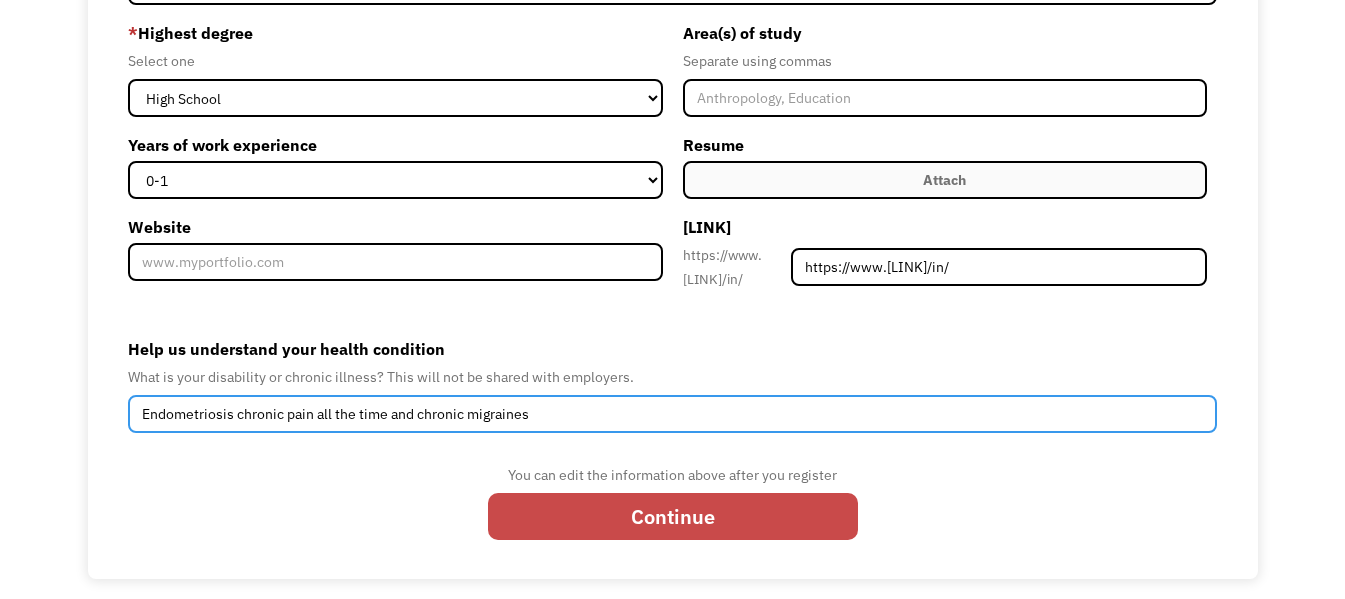 type on "[CONDITION] [CONDITION] [CONDITION] [CONDITION] [CONDITION] [CONDITION] [CONDITION] [CONDITION] [CONDITION] [CONDITION] [CONDITION] [CONDITION] [CONDITION] [CONDITION]" 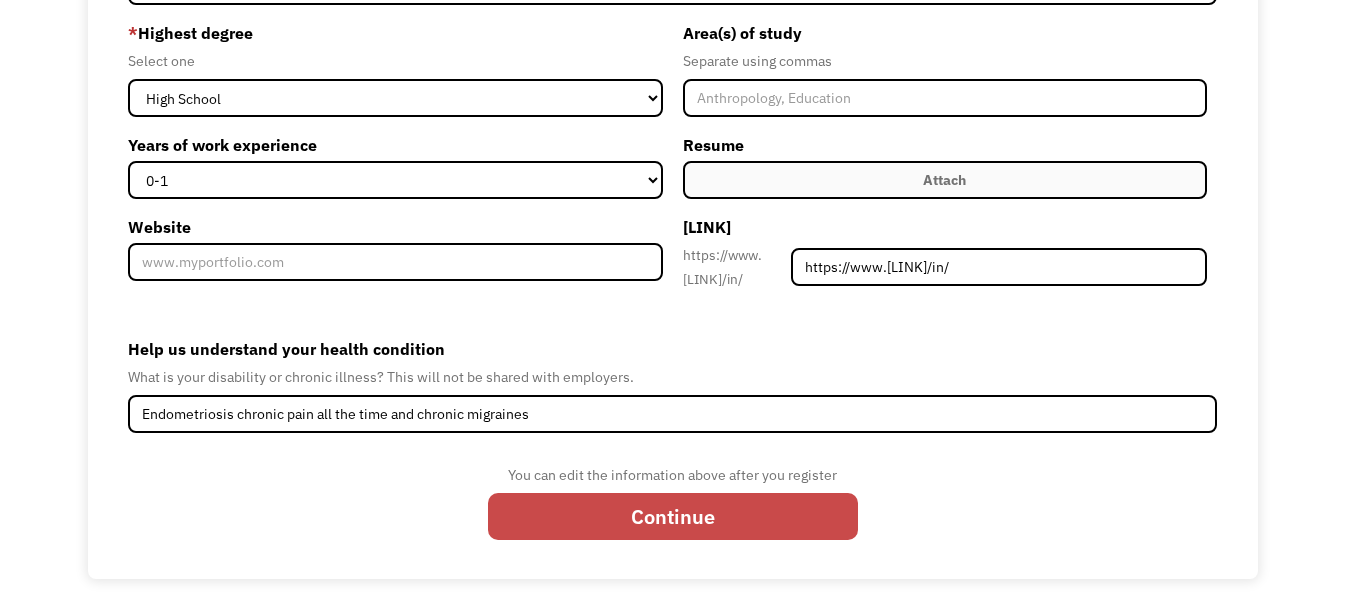 click on "Continue" at bounding box center (673, 517) 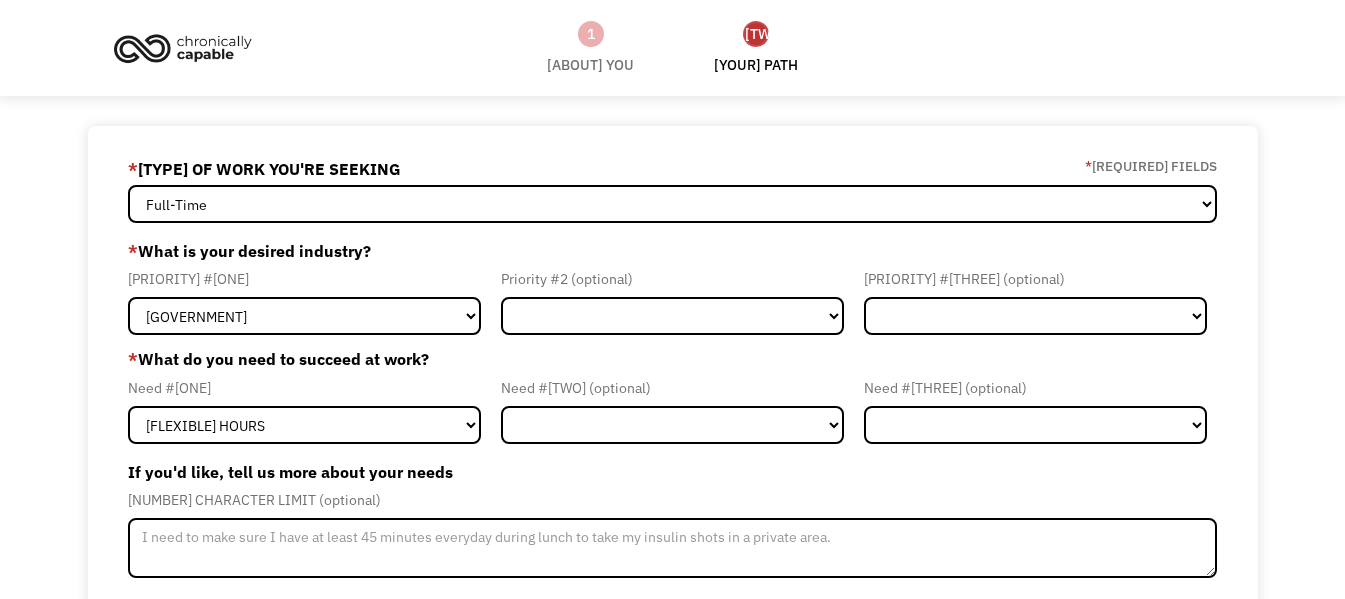 scroll, scrollTop: 0, scrollLeft: 0, axis: both 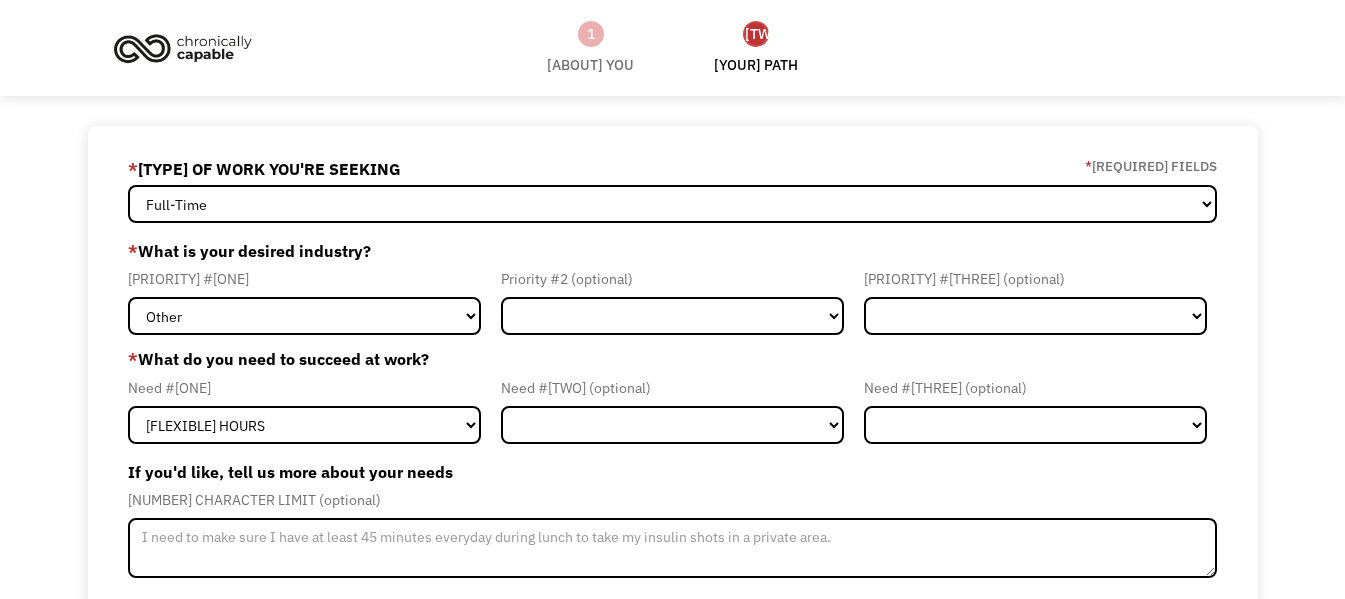 click on "[GOVERNMENT] FINANCE & INSURANCE [HEALTH] & [SOCIAL] CARE [TECH] & ENGINEERING [CREATIVE] & DESIGN [ADMINISTRATIVE] [EDUCATION] [OTHER]" at bounding box center (304, 316) 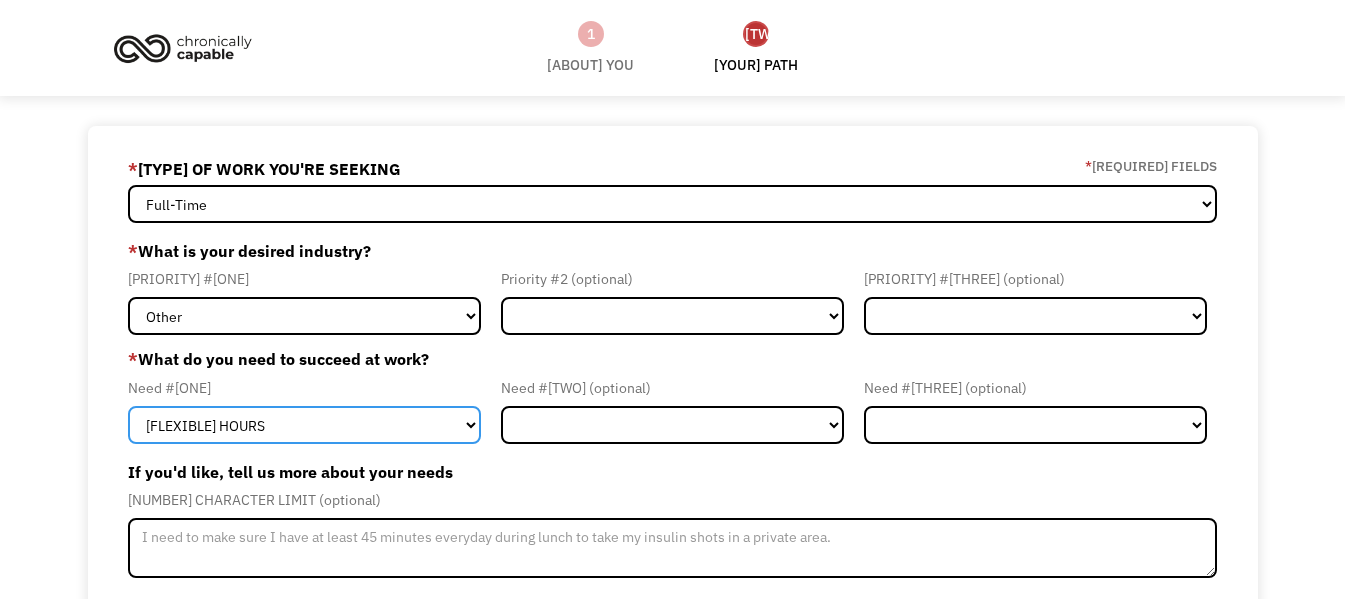 click on "[FLEXIBLE] HOURS [REMOTE] WORK [SERVICE] ANIMAL [ON] SITE [ACCOMMODATIONS] [VISUAL] SUPPORT [HEARING] SUPPORT [OTHER]" at bounding box center [304, 425] 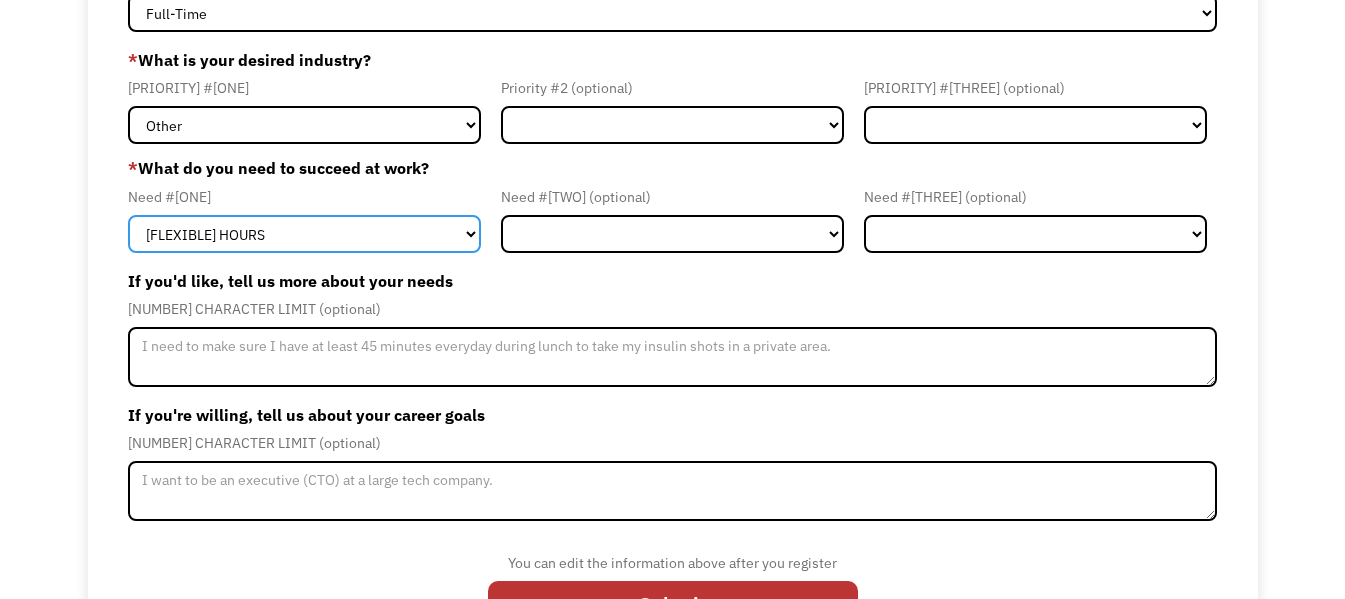 scroll, scrollTop: 200, scrollLeft: 0, axis: vertical 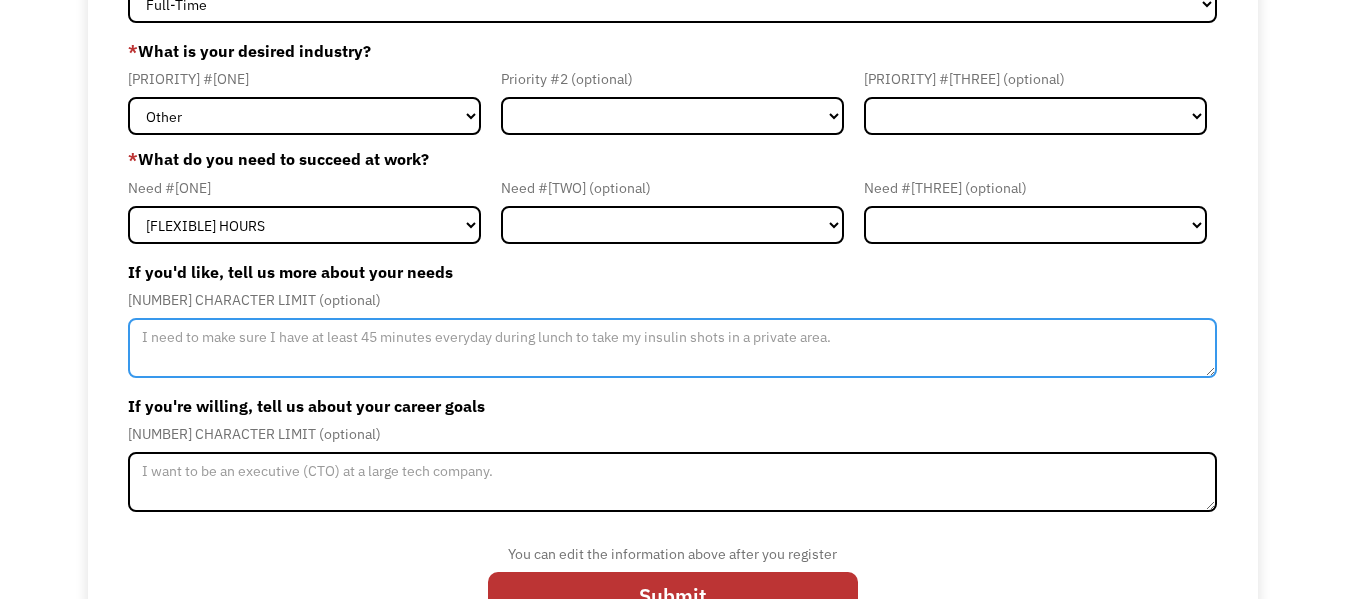 click at bounding box center [672, 348] 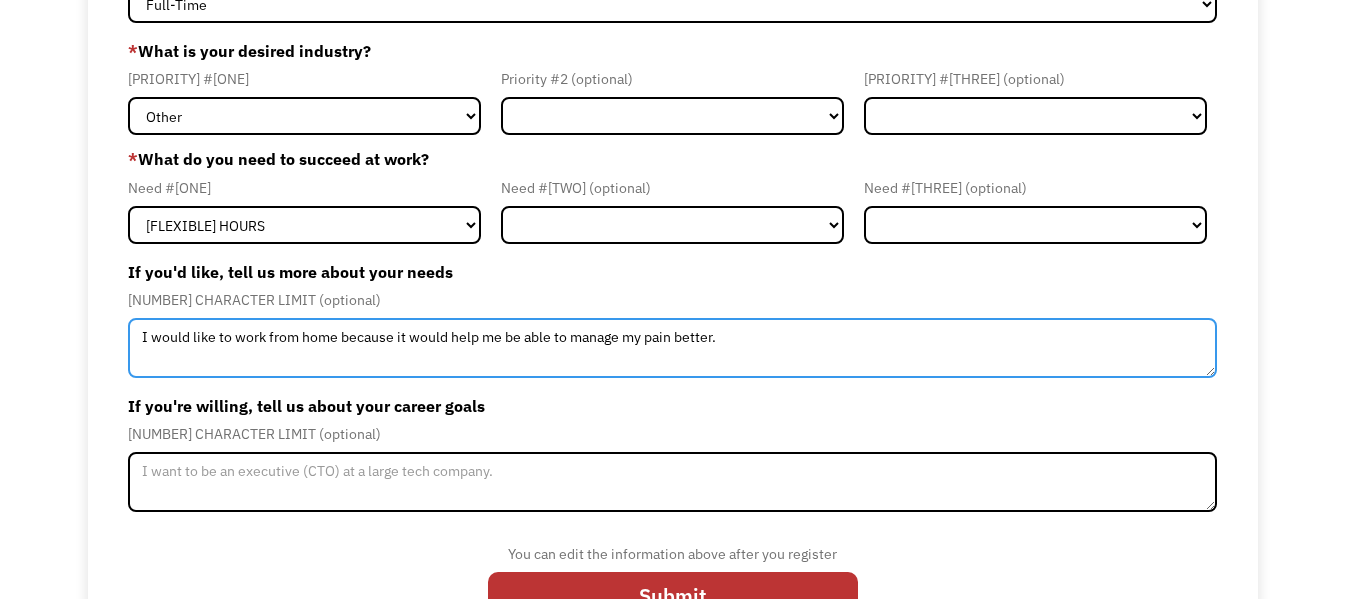 type on "I would like to work from home because it would help me be able to manage my pain better." 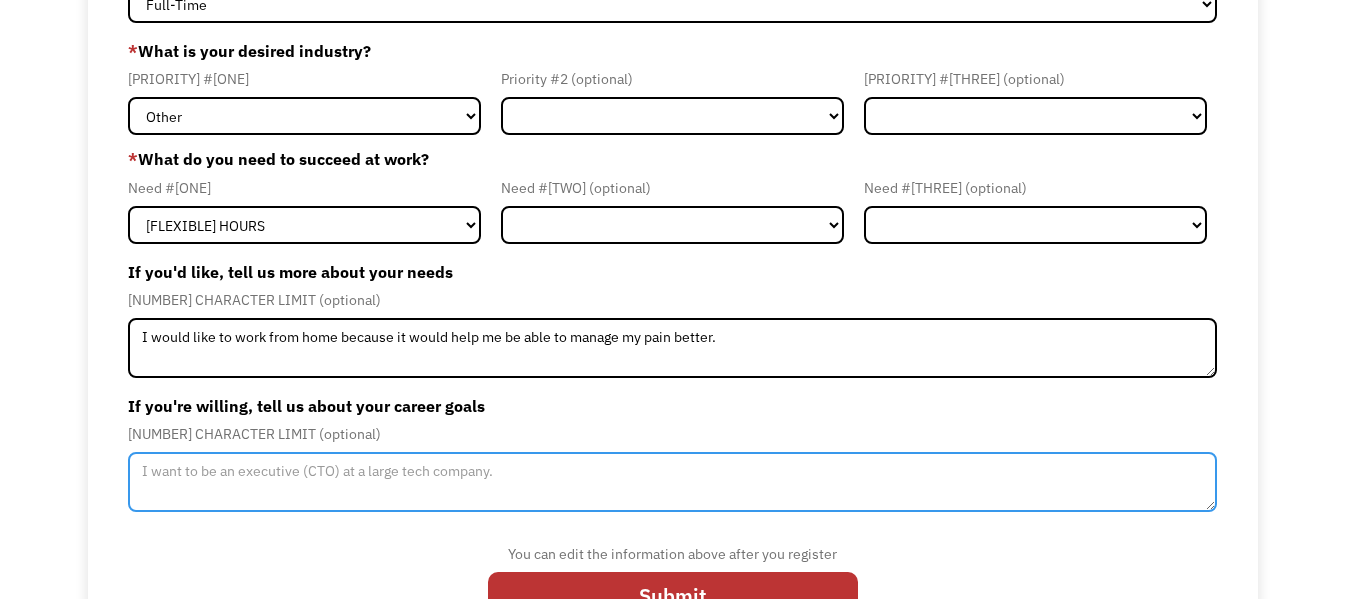 click at bounding box center (672, 482) 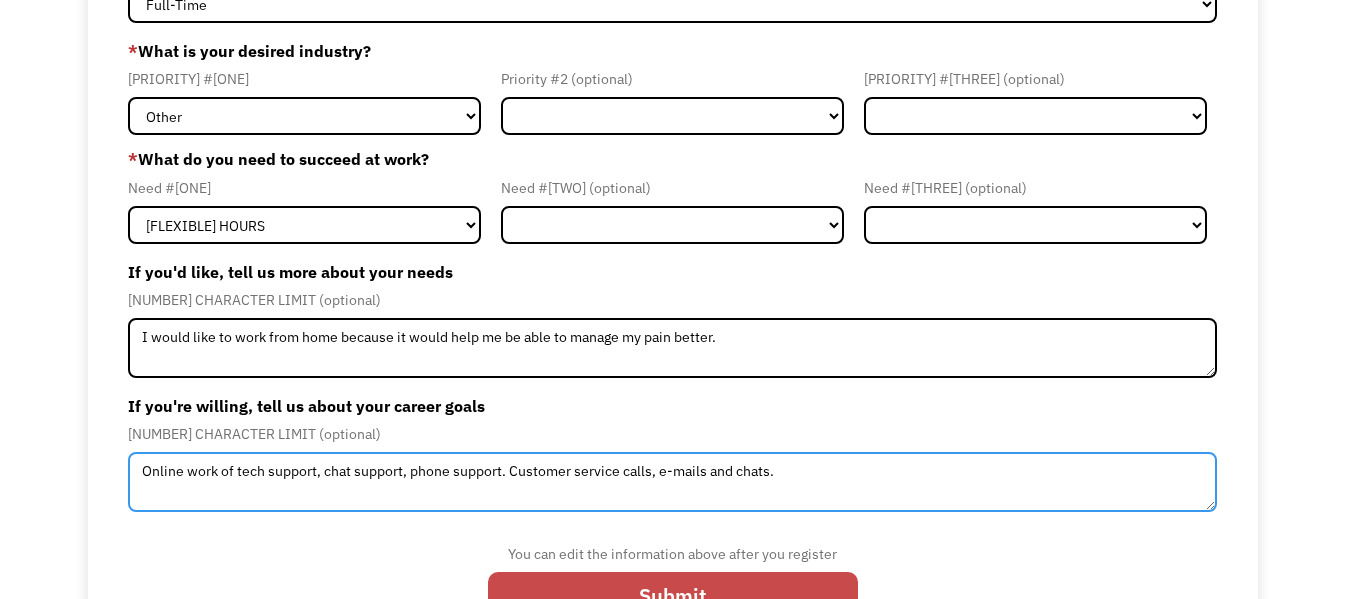type on "Online work of tech support, chat support, phone support.  Customer service calls, e-mails and chats." 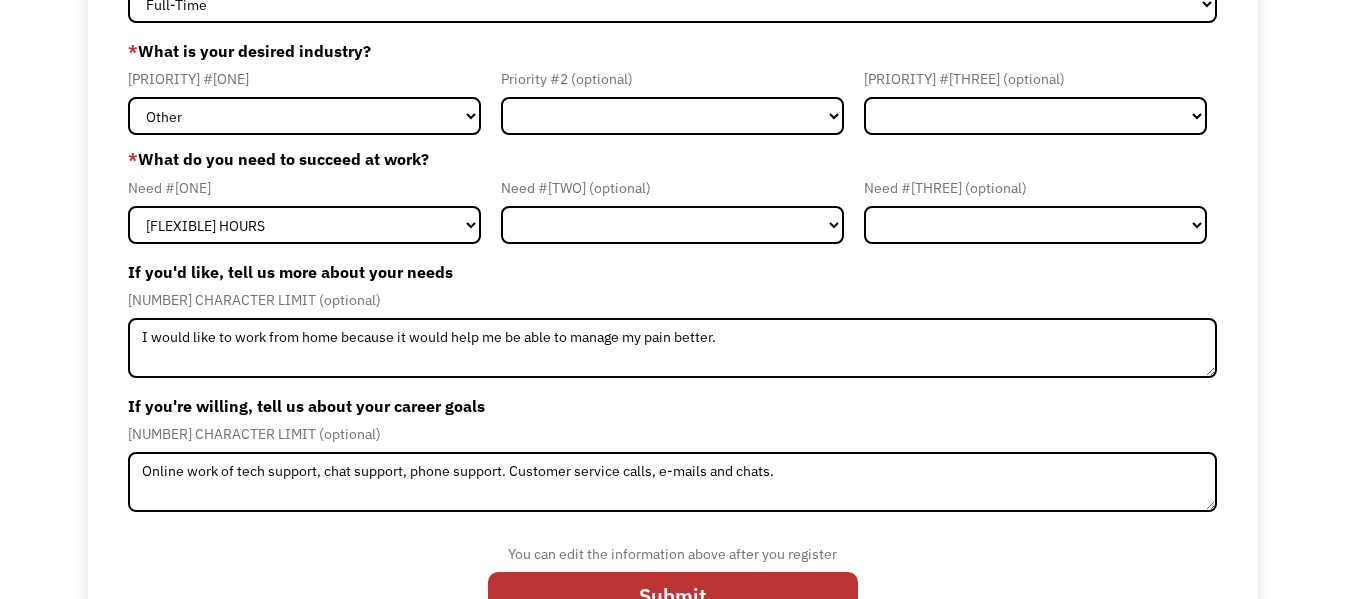 drag, startPoint x: 679, startPoint y: 578, endPoint x: 688, endPoint y: 569, distance: 12.727922 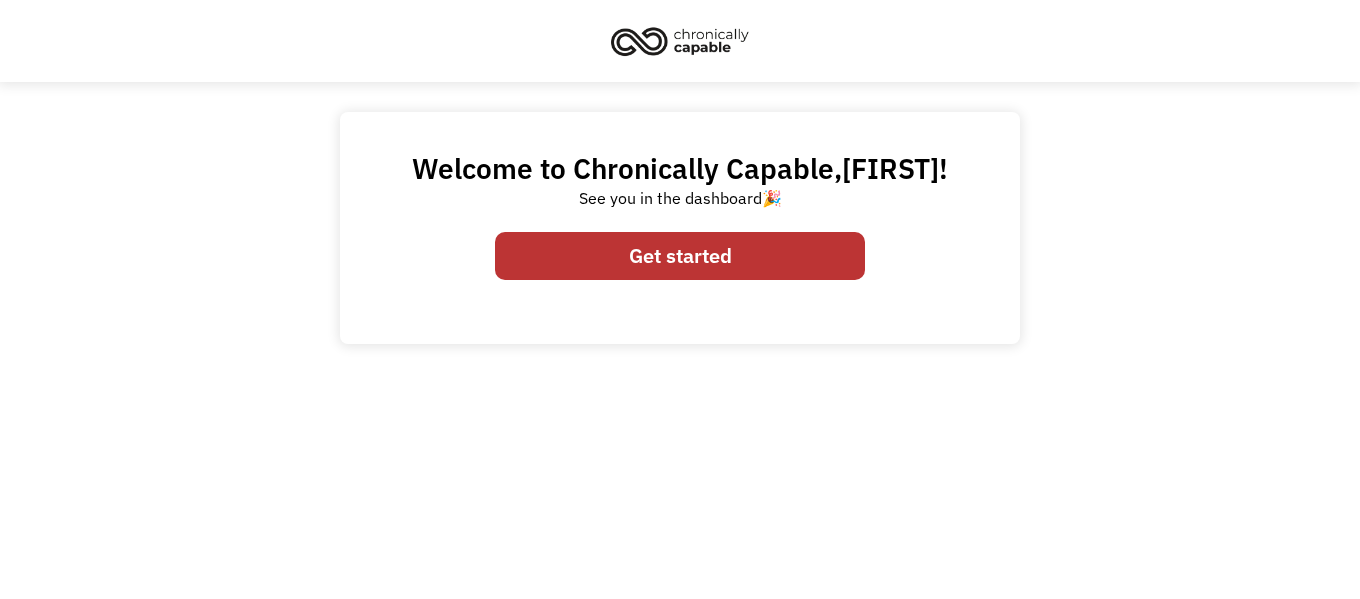 scroll, scrollTop: 0, scrollLeft: 0, axis: both 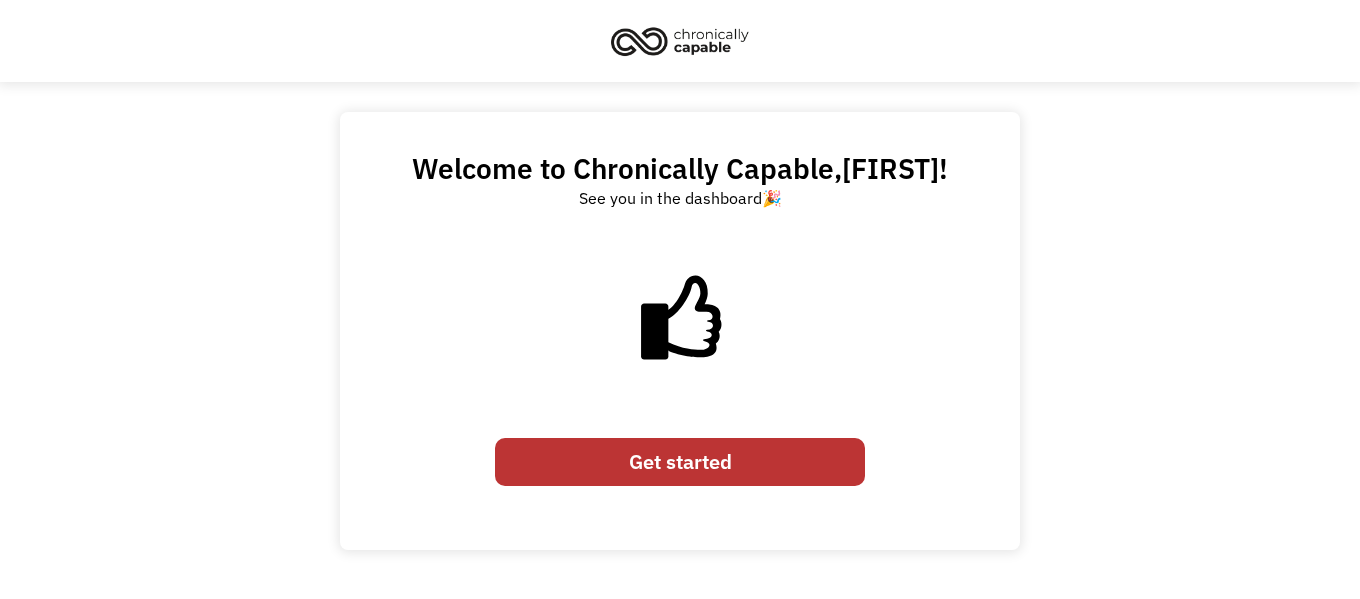 click on "Get started" at bounding box center (680, 462) 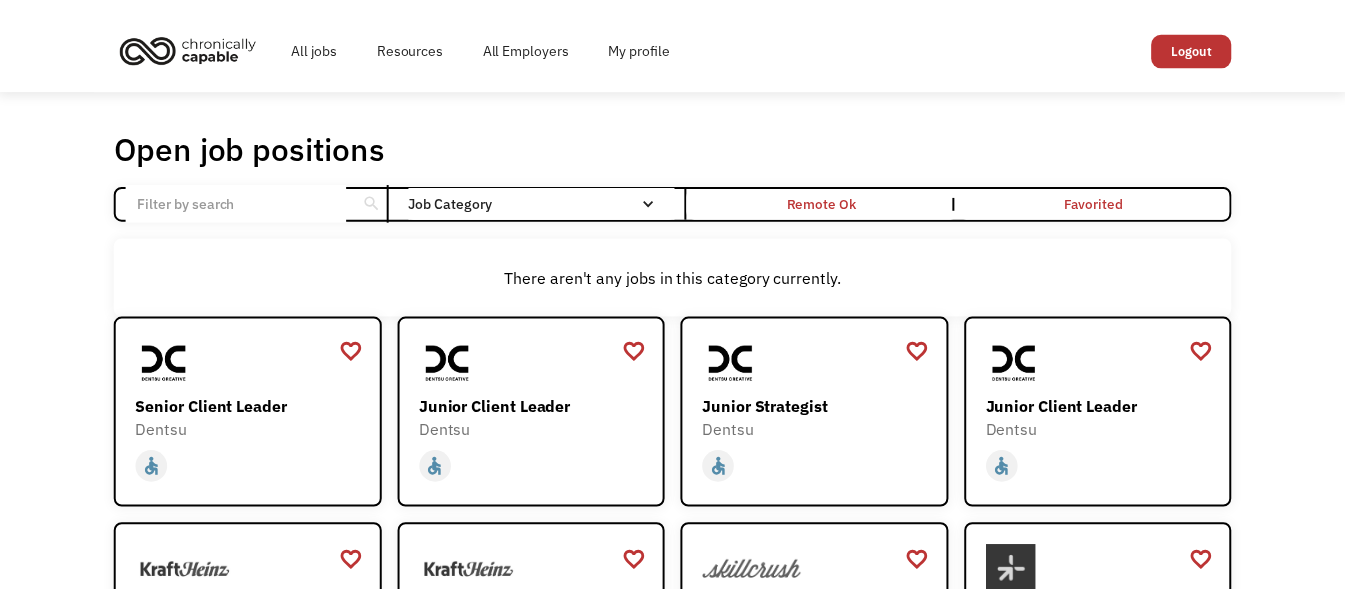 scroll, scrollTop: 0, scrollLeft: 0, axis: both 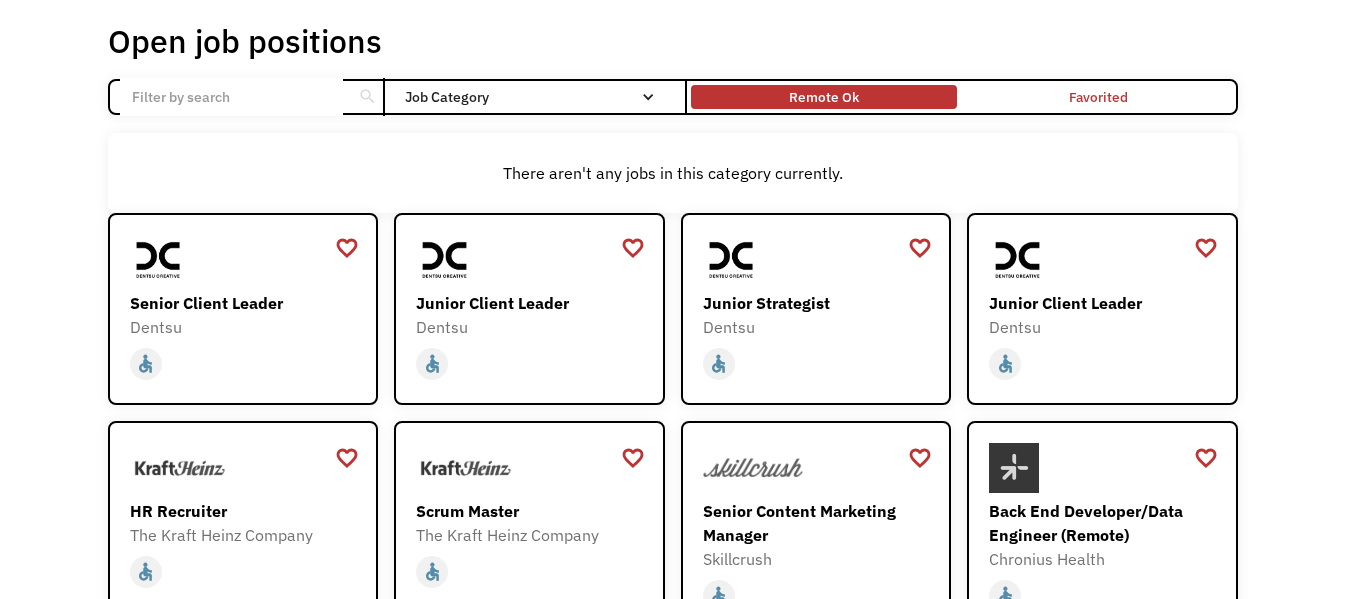 click on "Remote Ok" at bounding box center [824, 97] 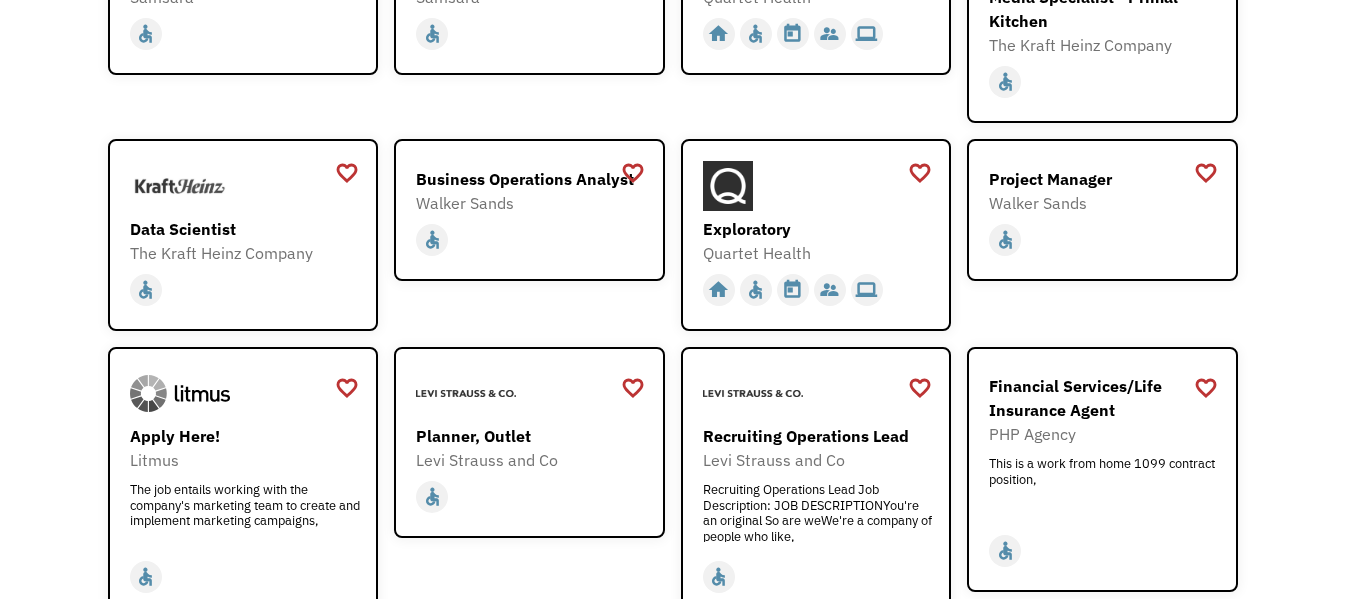 scroll, scrollTop: 2300, scrollLeft: 0, axis: vertical 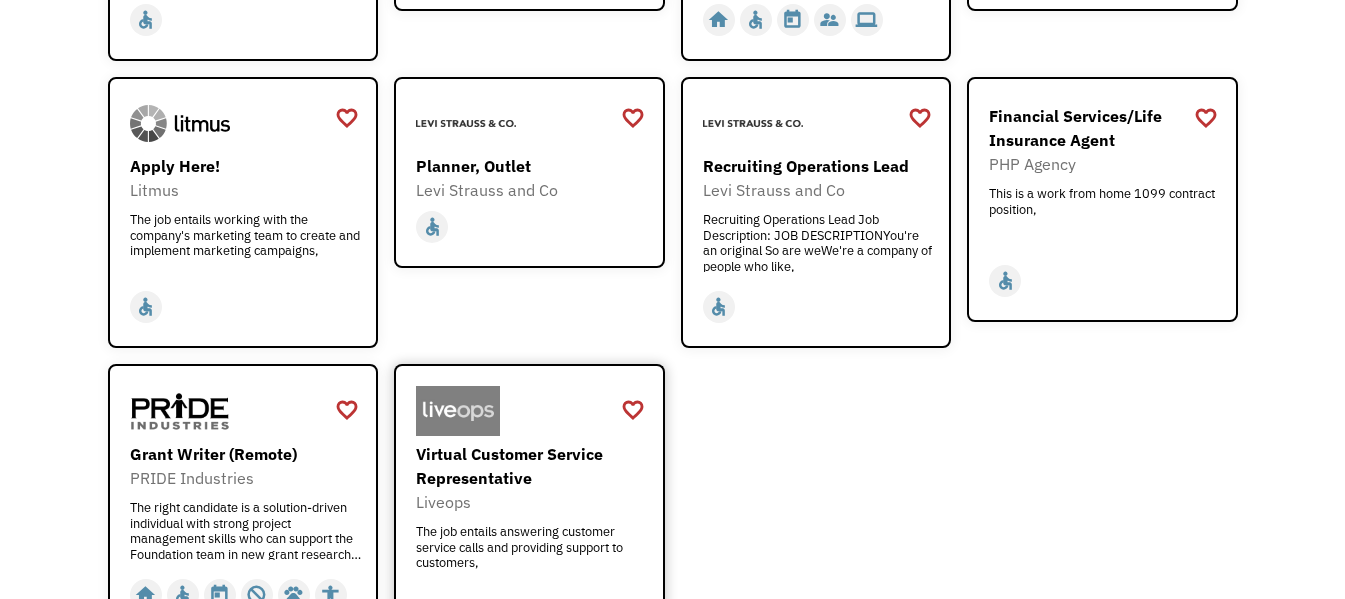 click on "Virtual Customer Service Representative" at bounding box center (532, 466) 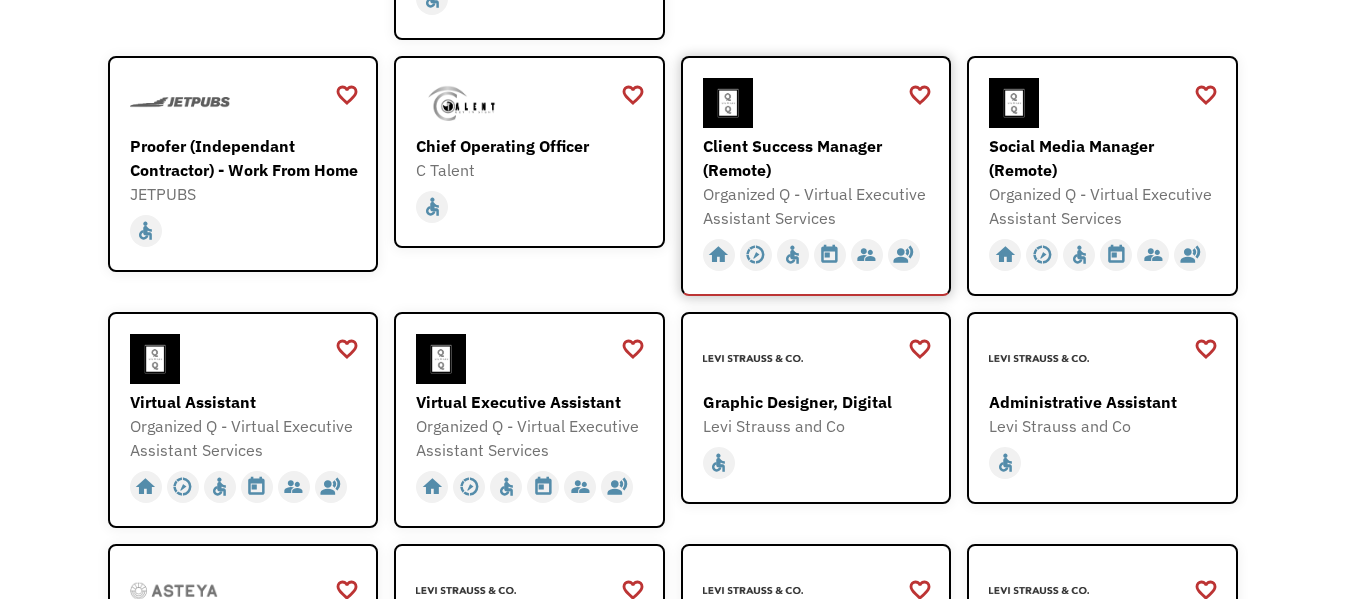 scroll, scrollTop: 600, scrollLeft: 0, axis: vertical 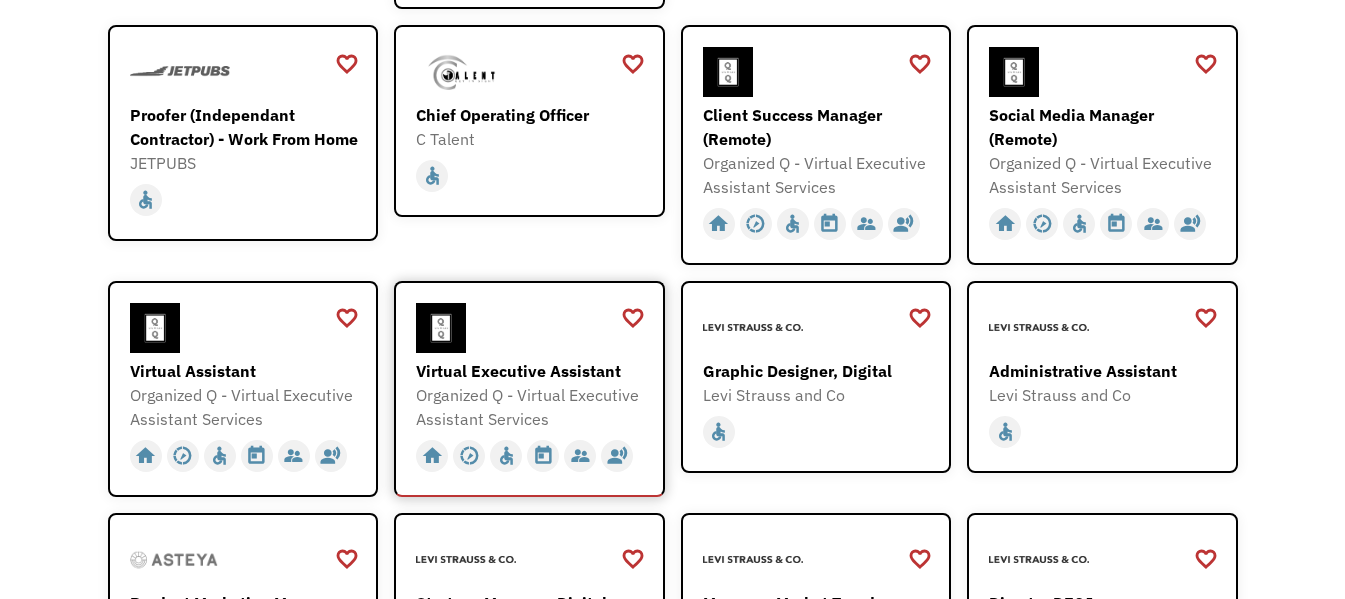 click on "Virtual Executive Assistant" at bounding box center [532, 371] 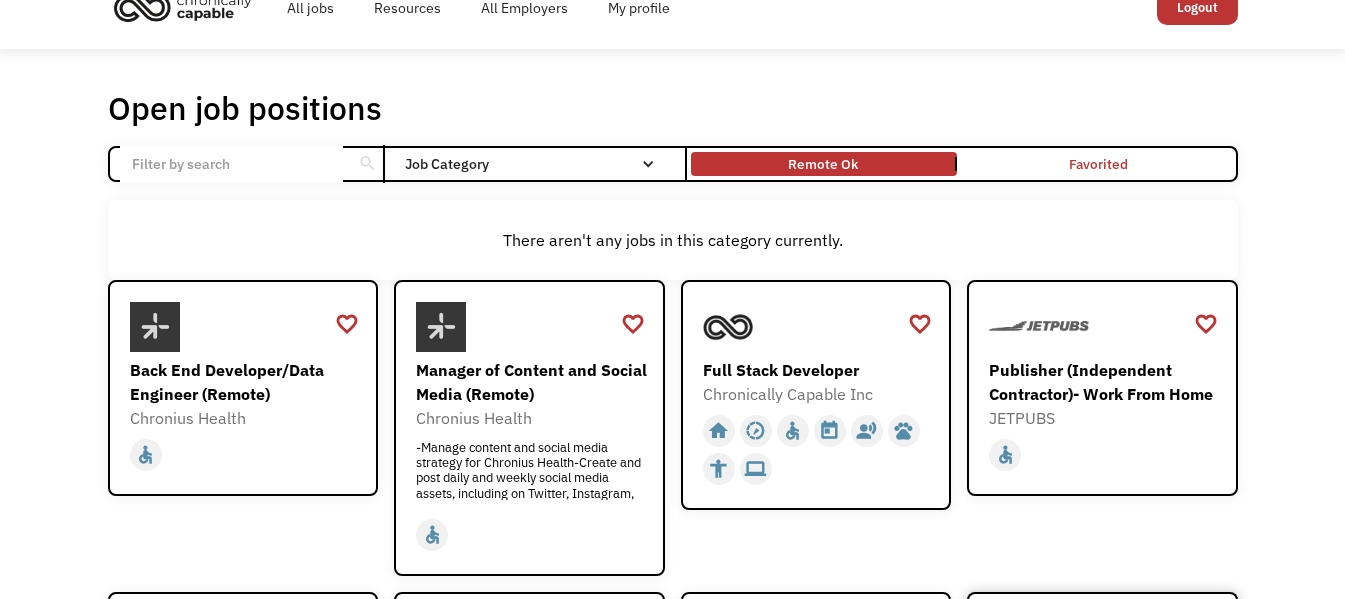 scroll, scrollTop: 0, scrollLeft: 0, axis: both 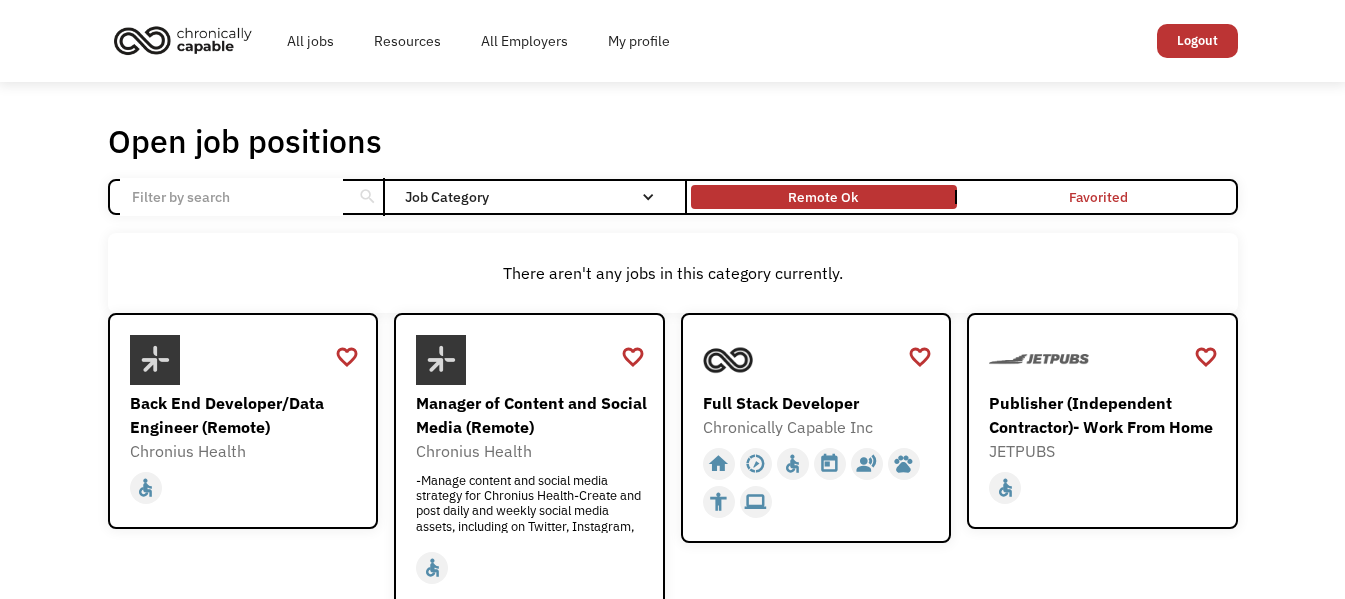 click on "Logout" at bounding box center (1197, 41) 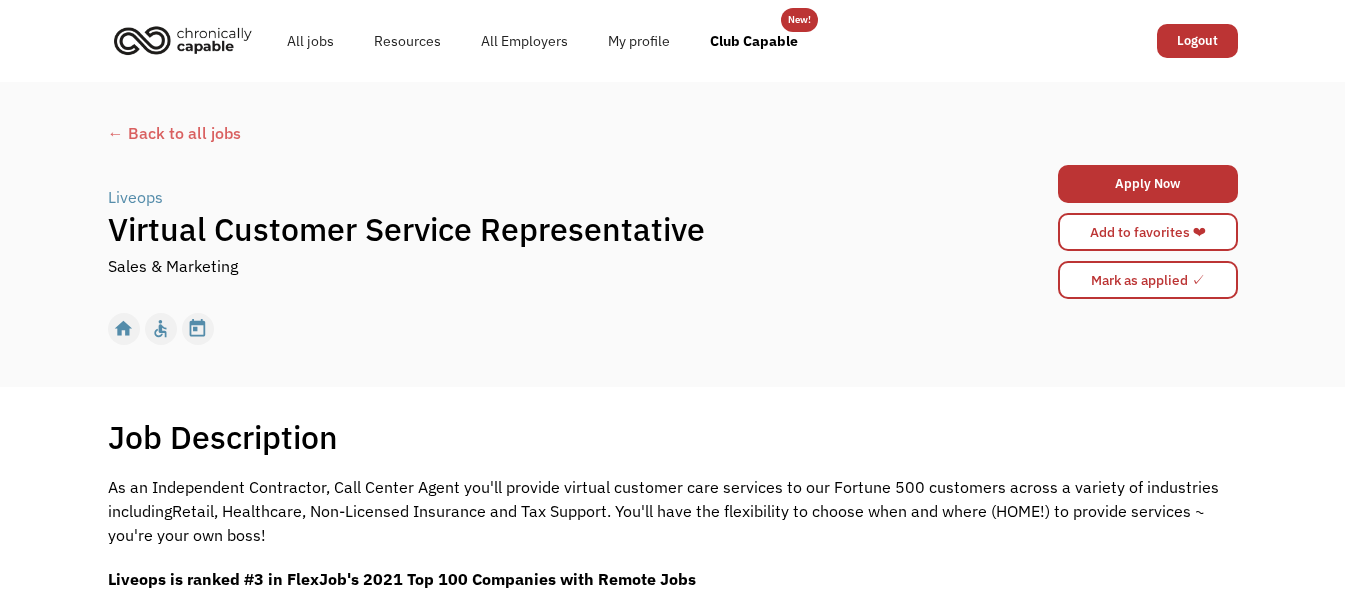 scroll, scrollTop: 0, scrollLeft: 0, axis: both 